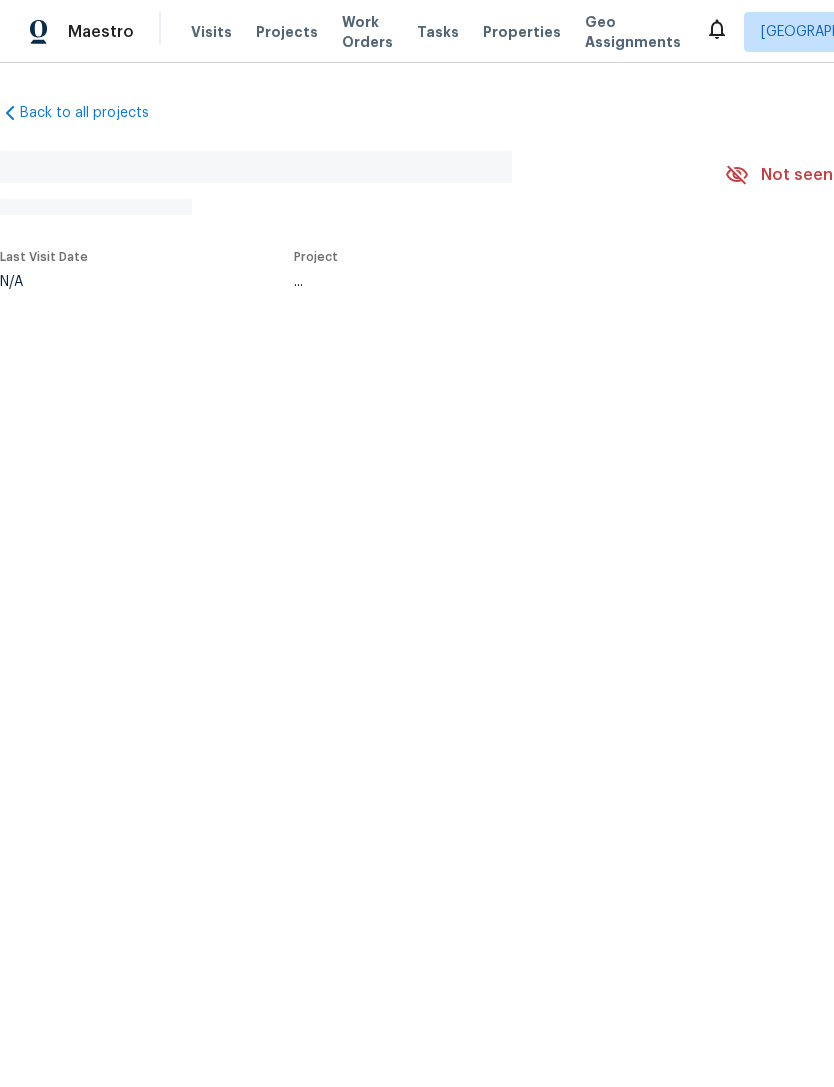 scroll, scrollTop: 0, scrollLeft: 0, axis: both 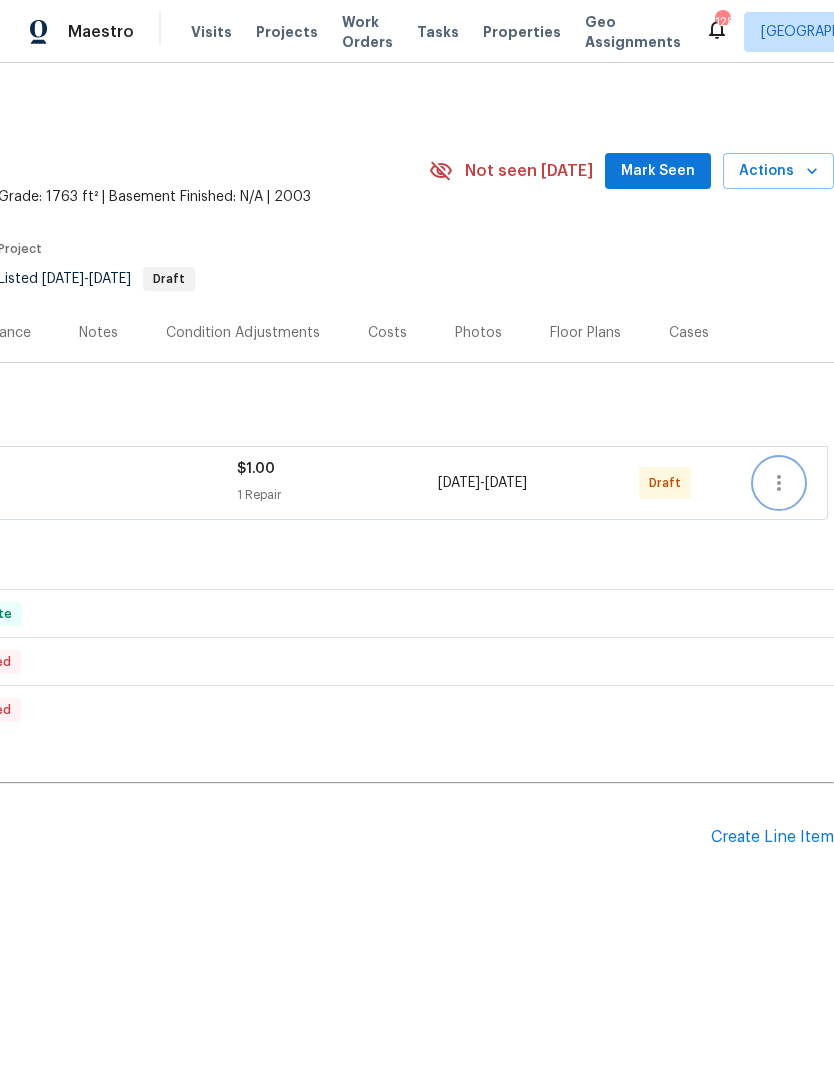 click 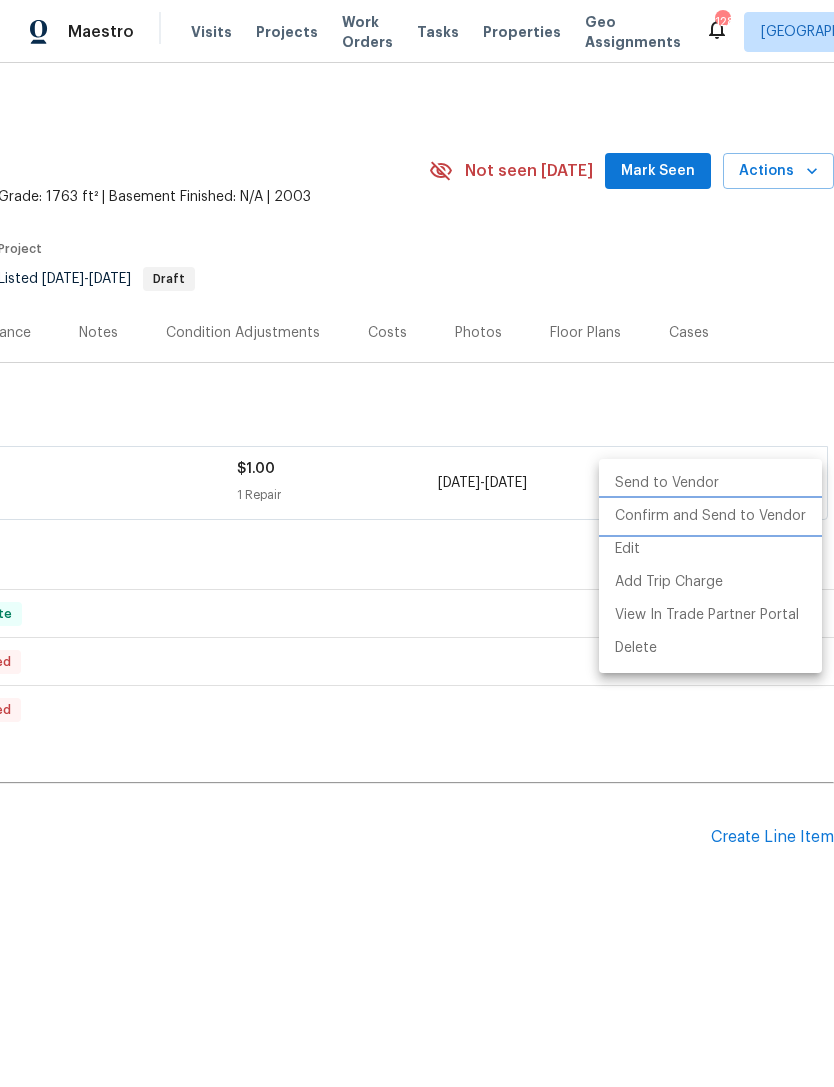 click on "Confirm and Send to Vendor" at bounding box center (710, 516) 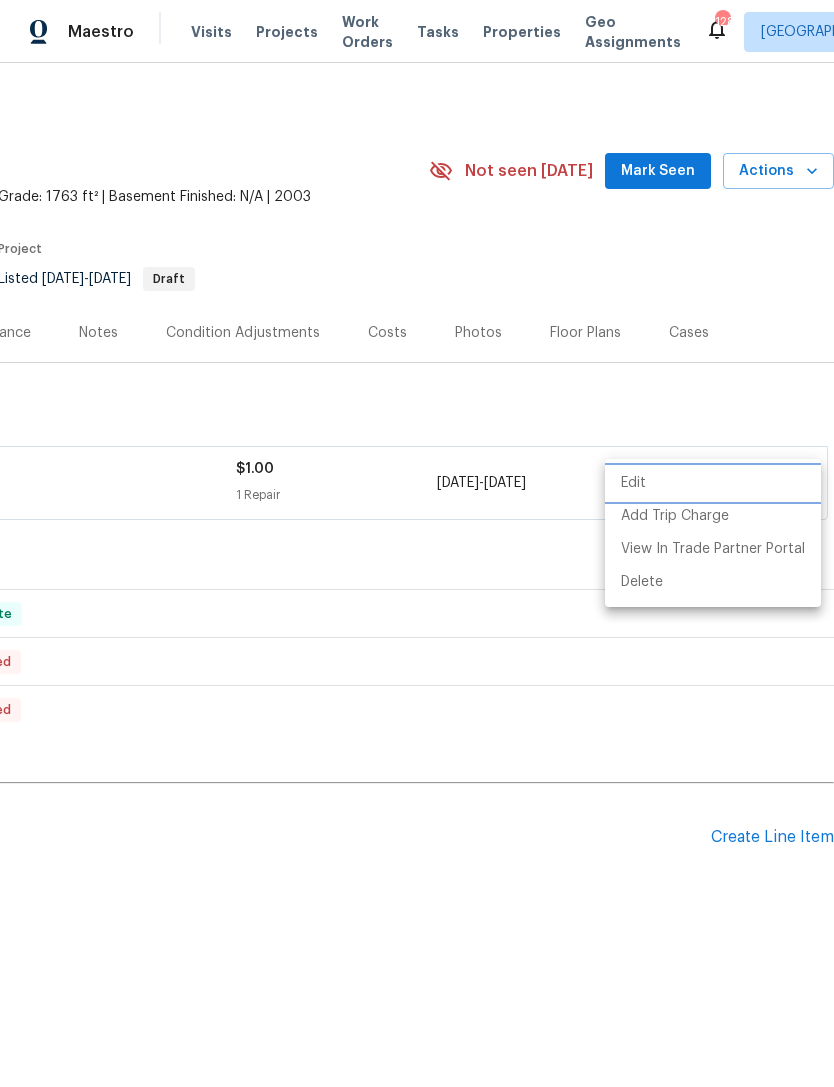 click at bounding box center [417, 543] 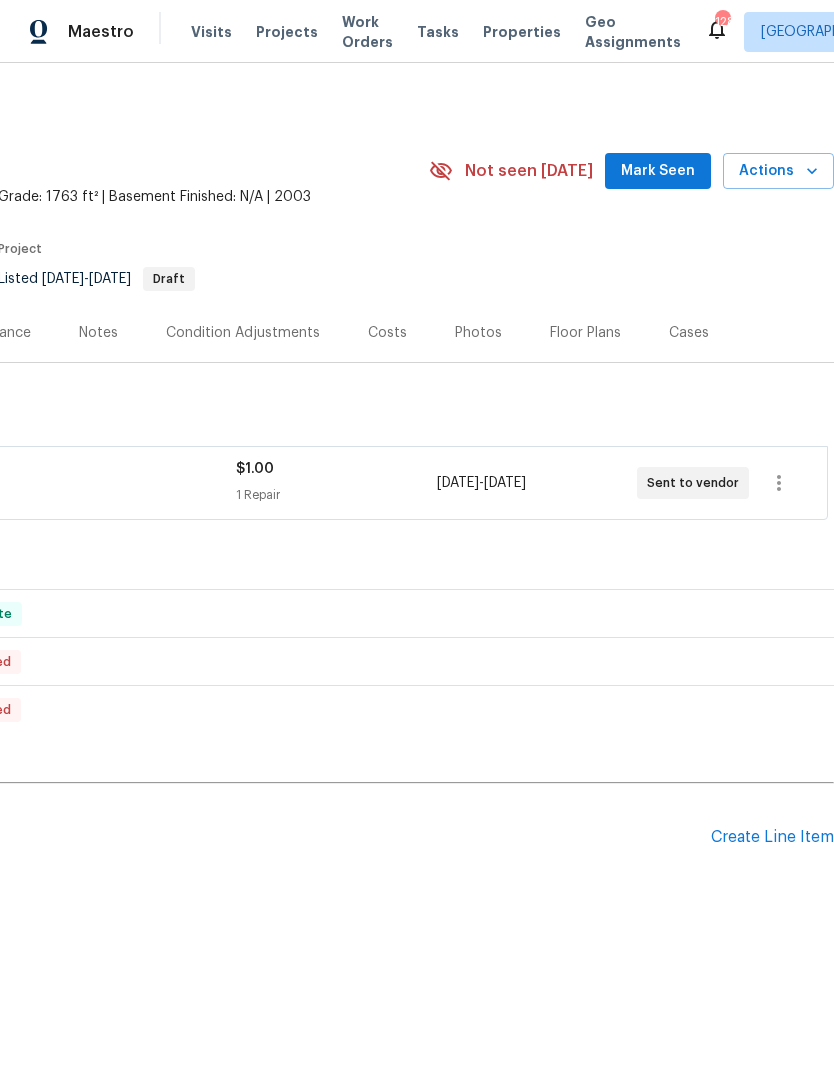 click on "Mark Seen" at bounding box center [658, 171] 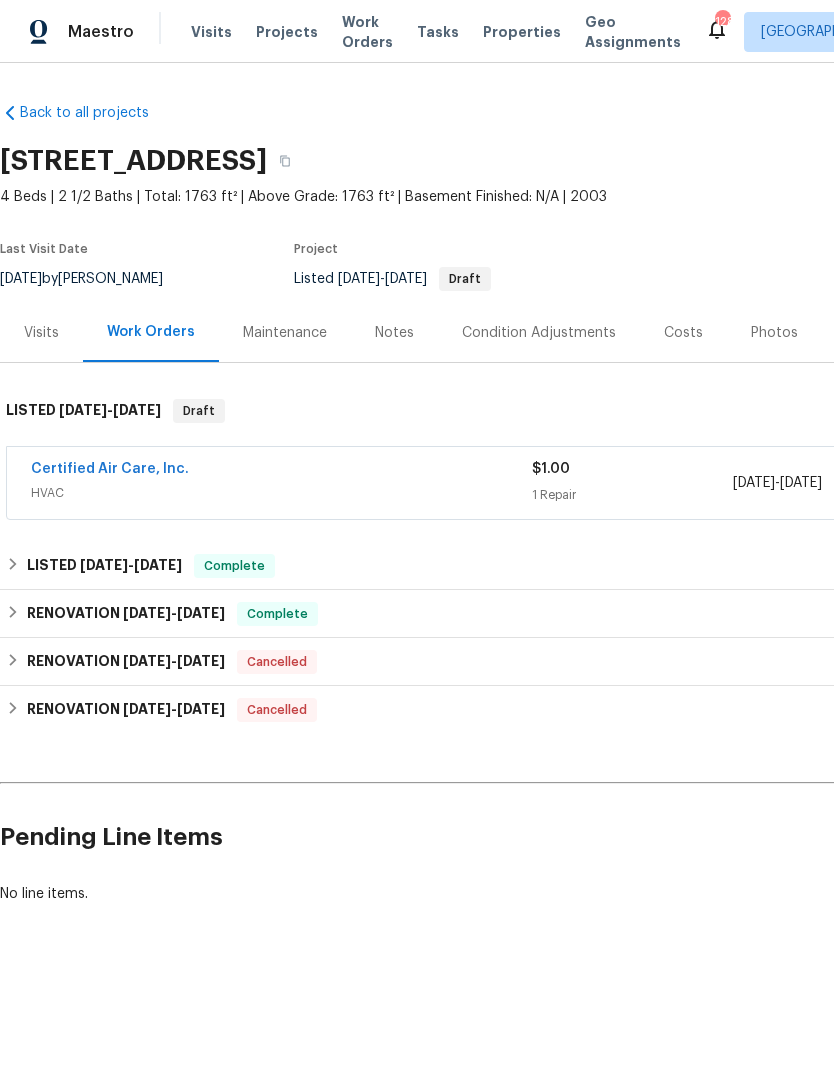 scroll, scrollTop: 0, scrollLeft: 0, axis: both 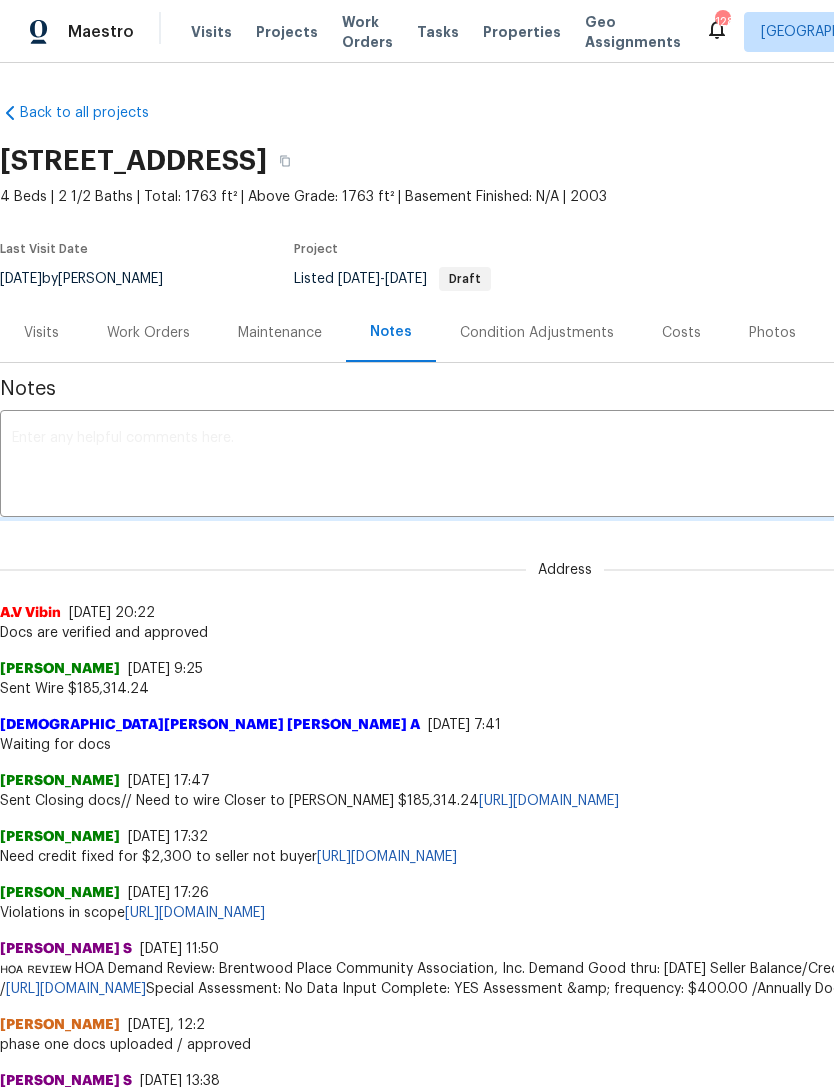 click at bounding box center [565, 466] 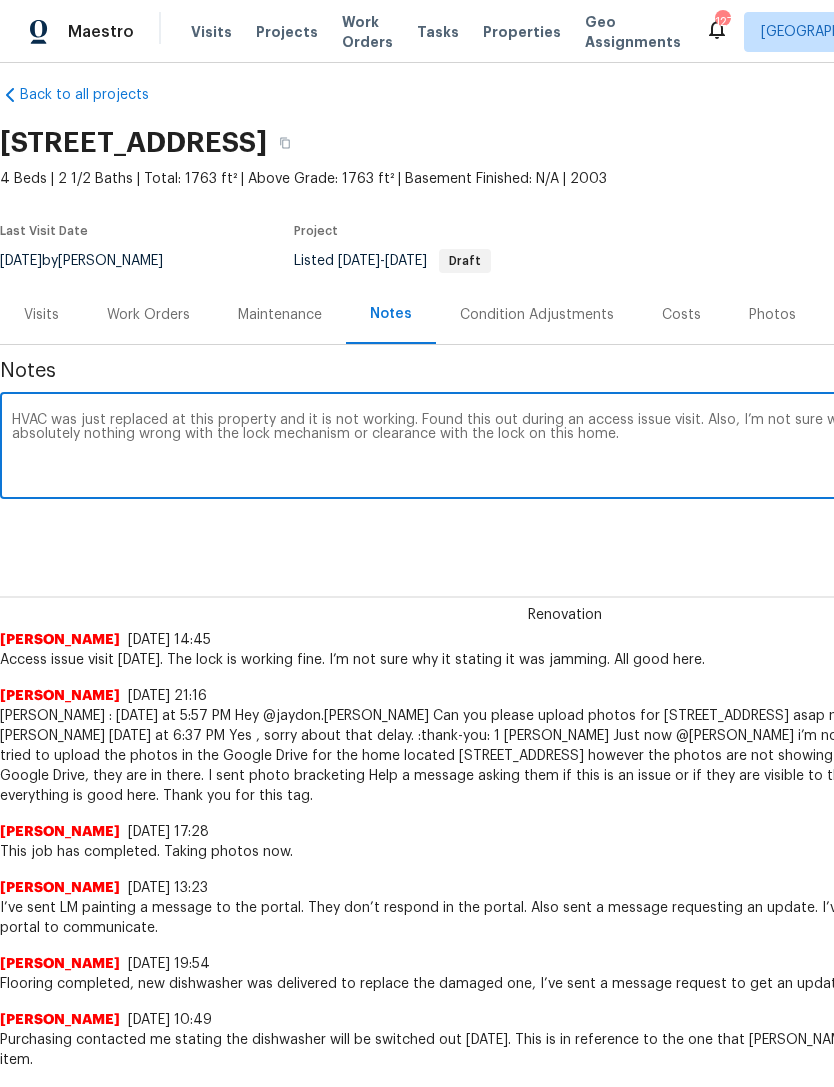 scroll, scrollTop: 18, scrollLeft: 0, axis: vertical 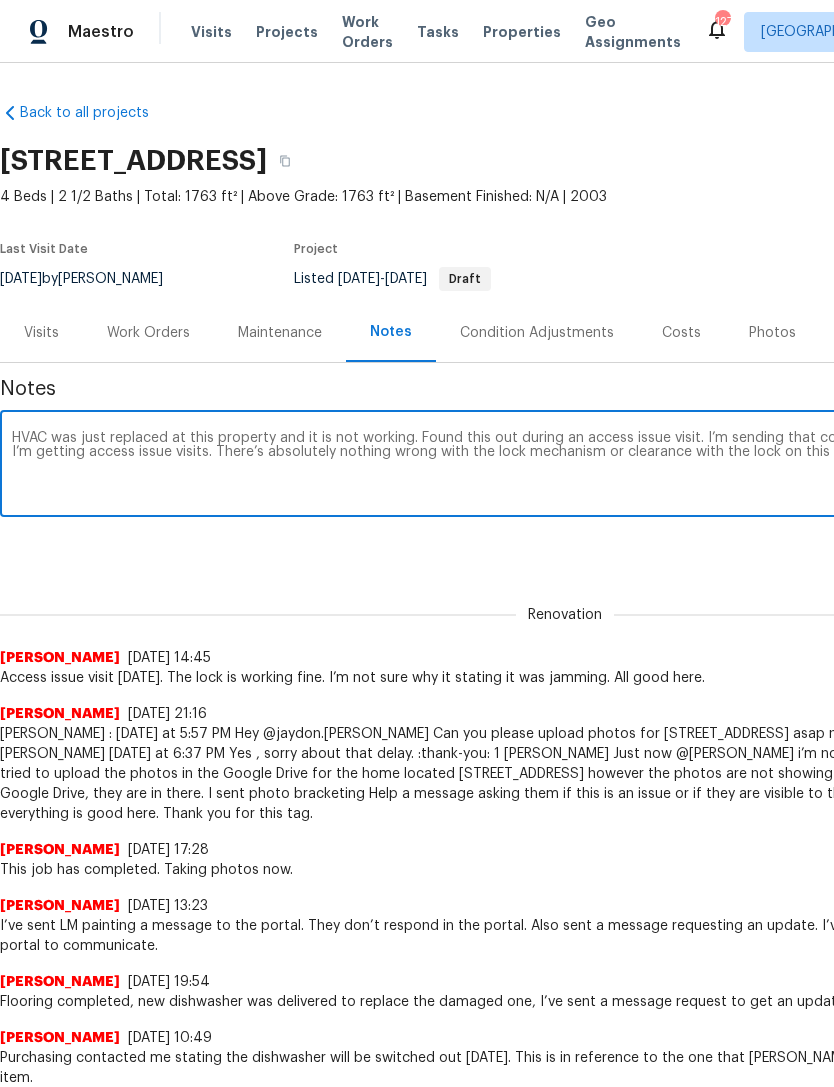 click on "HVAC was just replaced at this property and it is not working. Found this out during an access issue visit. I’m sending that contractor back over.Also, I’m not sure why I’m getting access issue visits. There’s absolutely nothing wrong with the lock mechanism or clearance with the lock on this home." at bounding box center [565, 466] 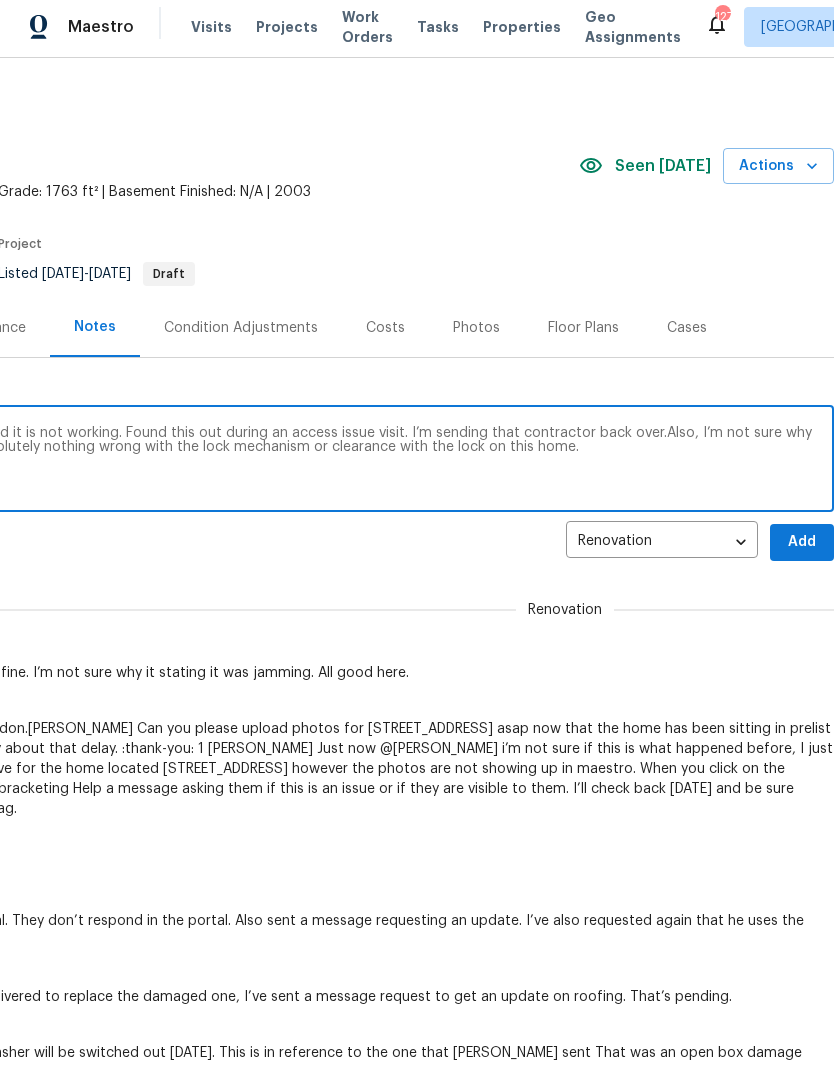 scroll, scrollTop: 0, scrollLeft: 296, axis: horizontal 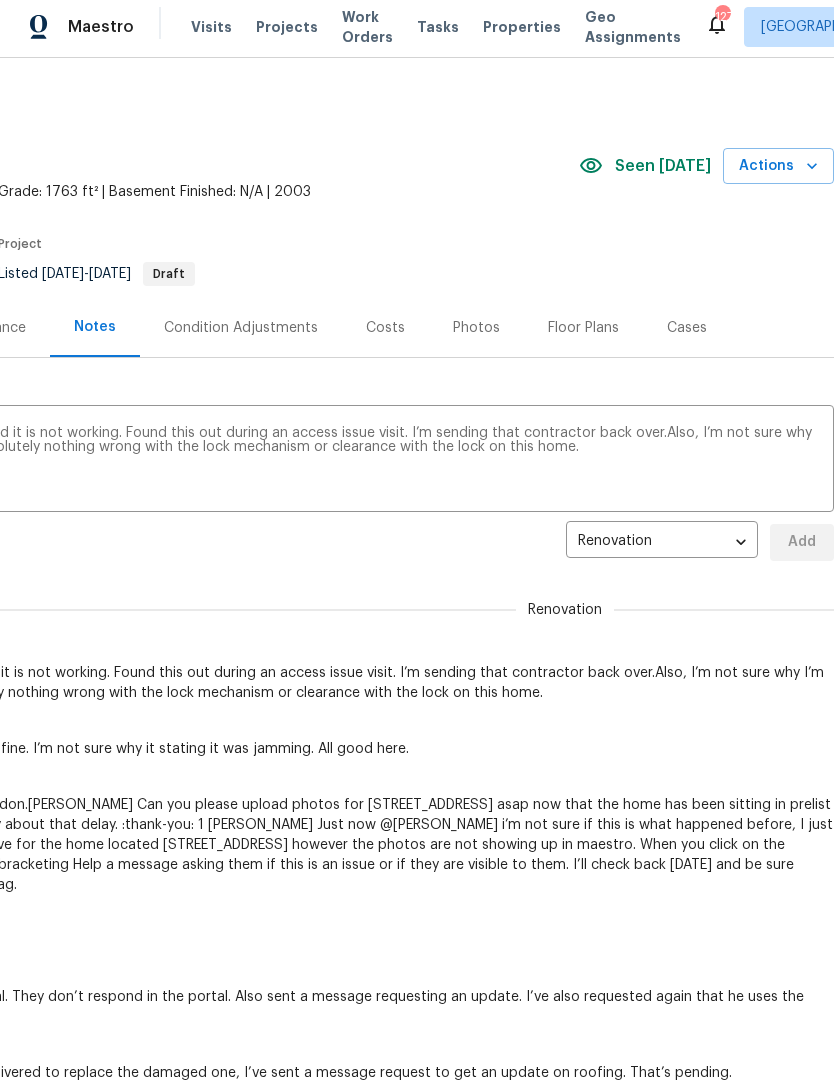 type 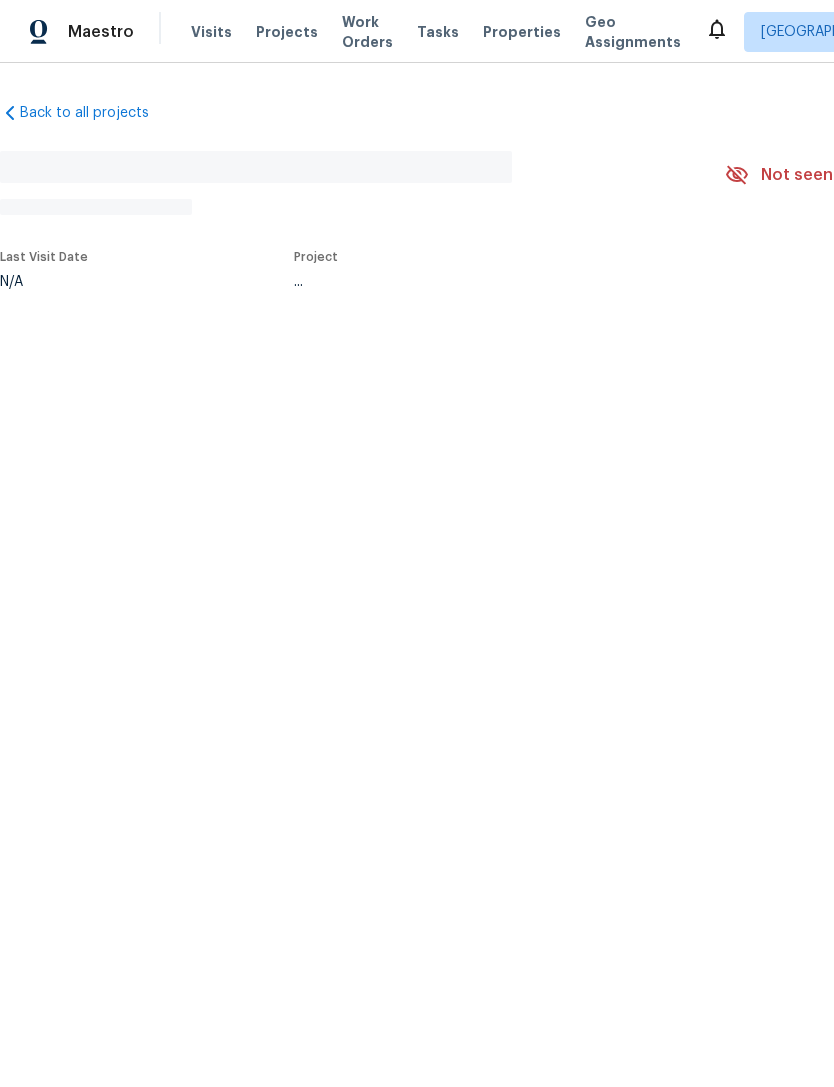 scroll, scrollTop: 0, scrollLeft: 0, axis: both 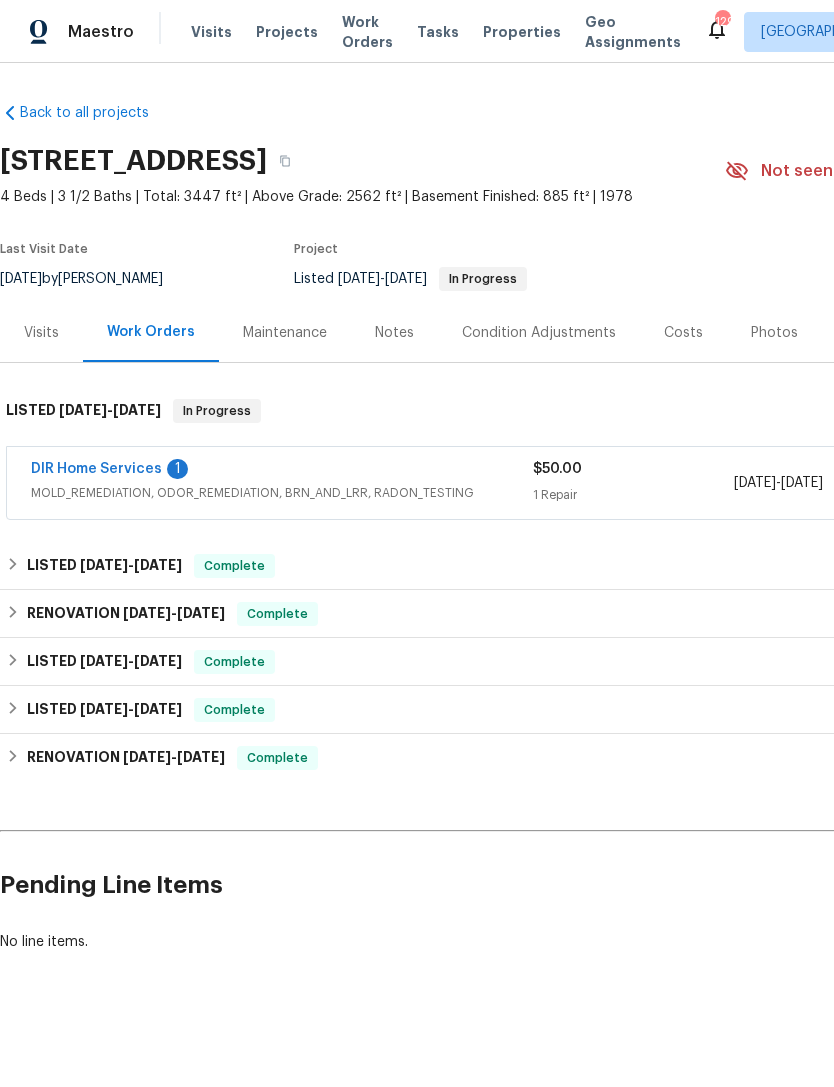click on "DIR Home Services" at bounding box center (96, 469) 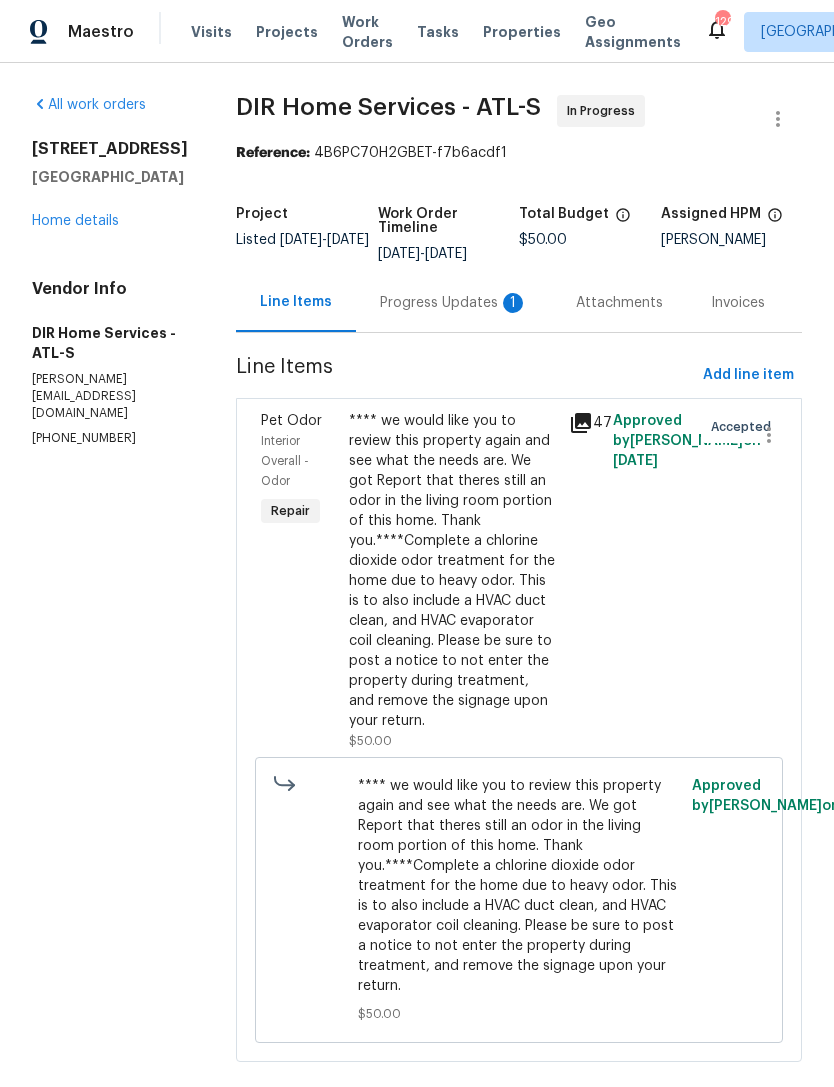 click on "Progress Updates 1" at bounding box center (454, 303) 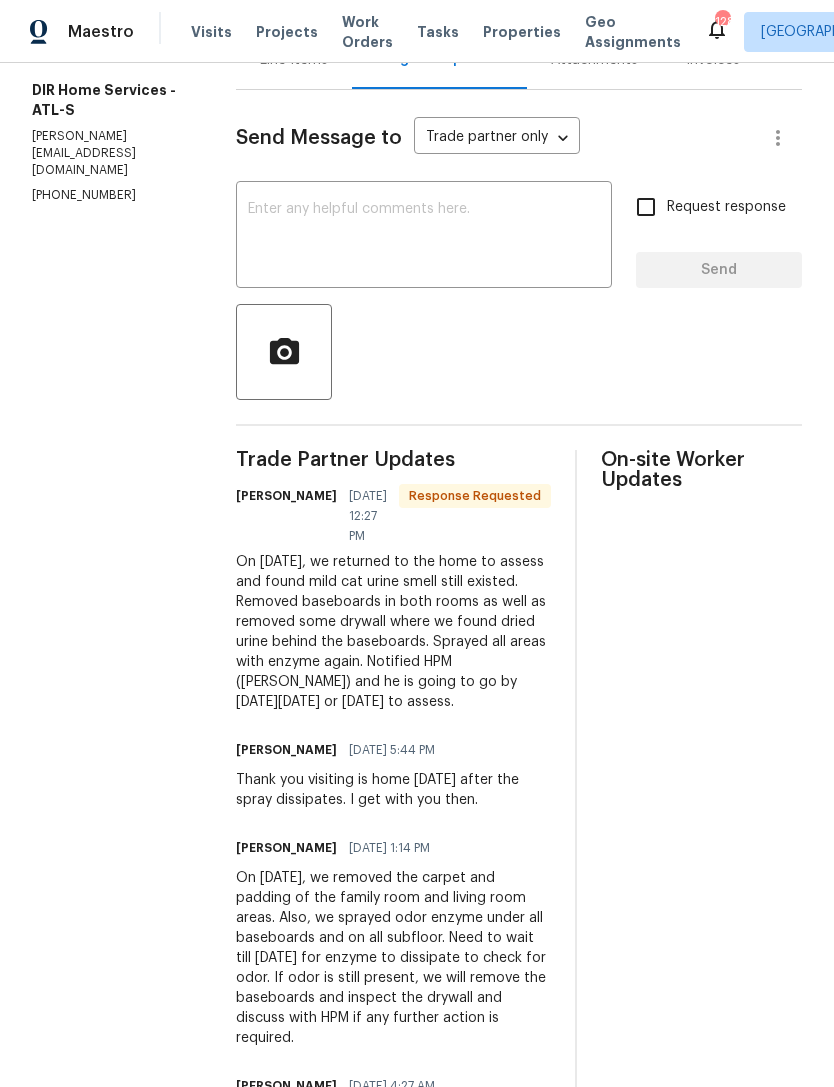 scroll, scrollTop: 244, scrollLeft: 0, axis: vertical 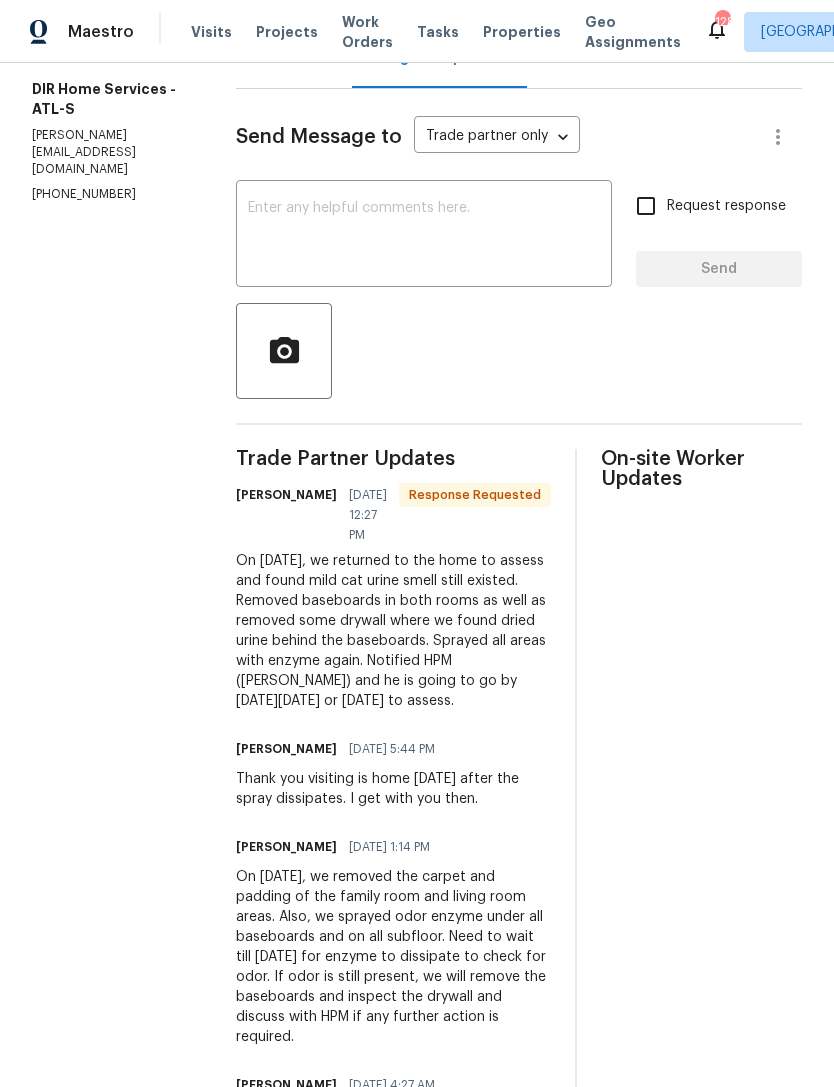 click at bounding box center (424, 236) 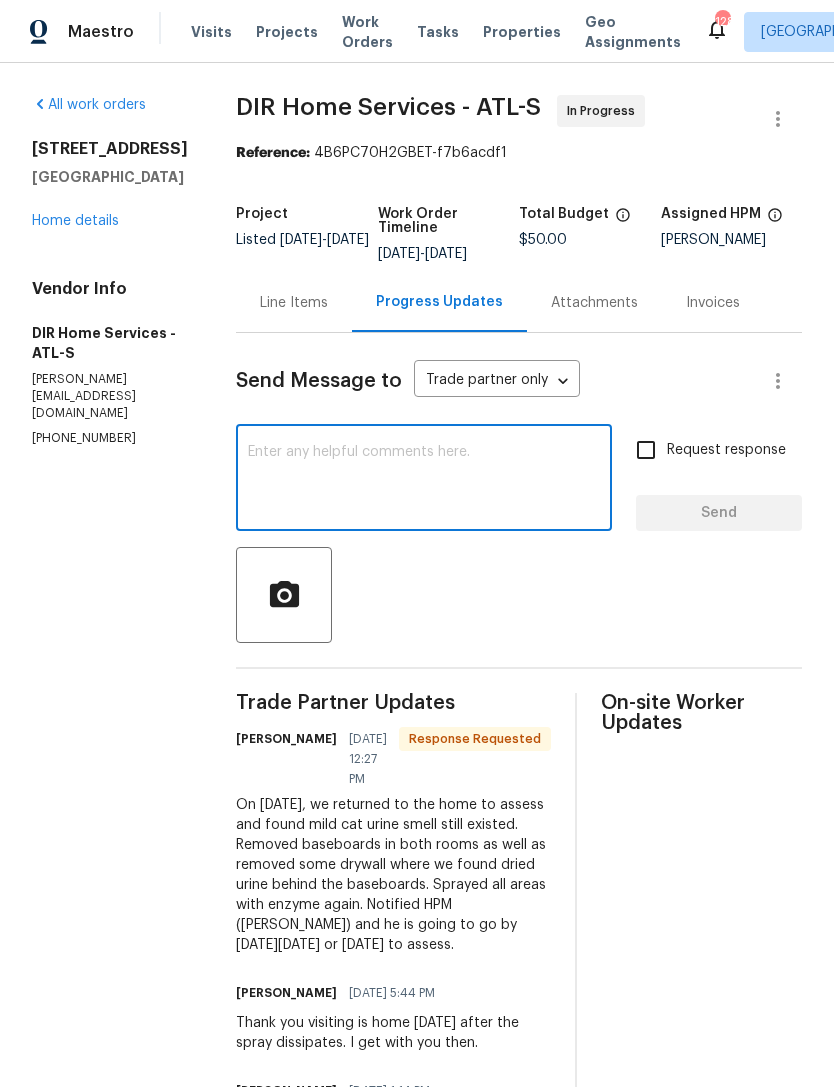 scroll, scrollTop: 0, scrollLeft: 0, axis: both 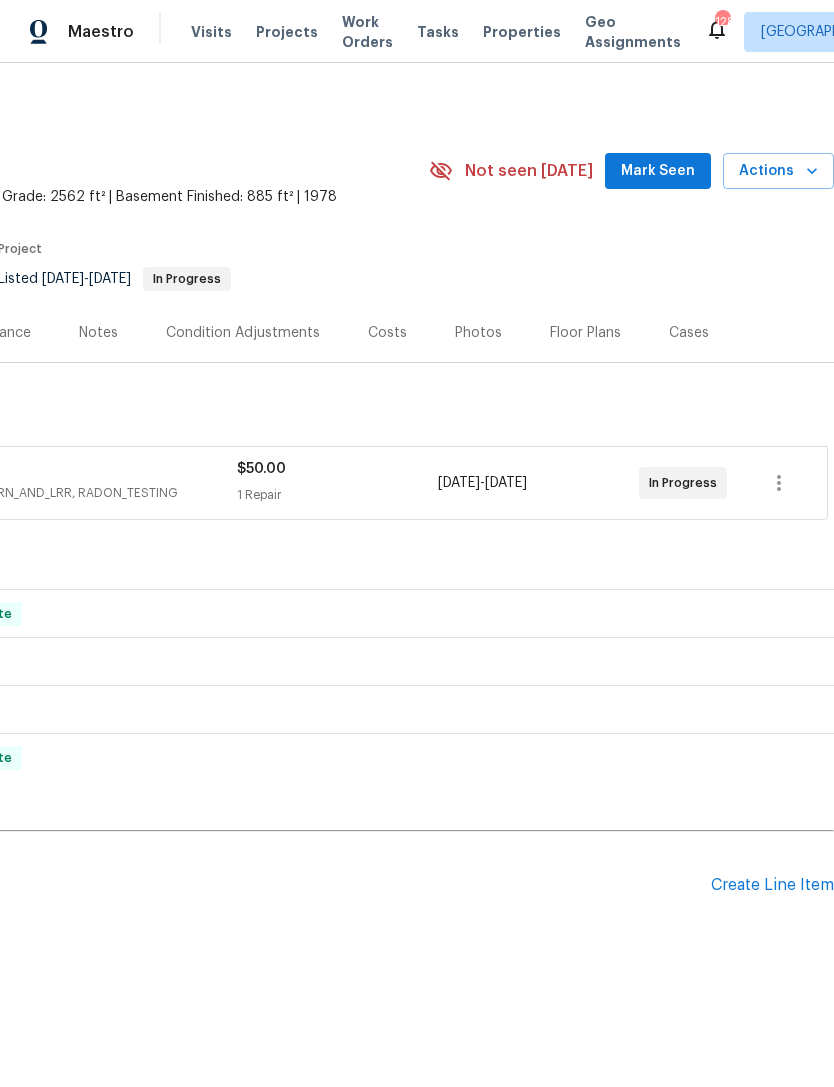 click on "Create Line Item" at bounding box center (772, 885) 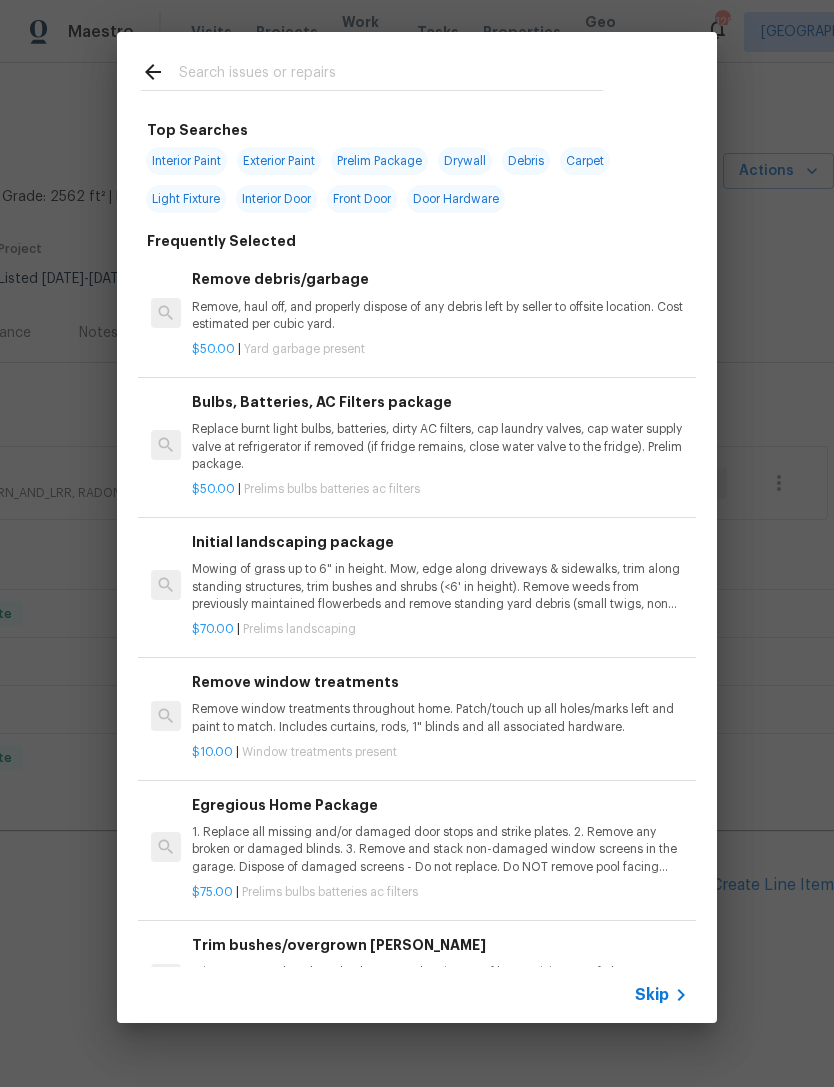 click at bounding box center (391, 75) 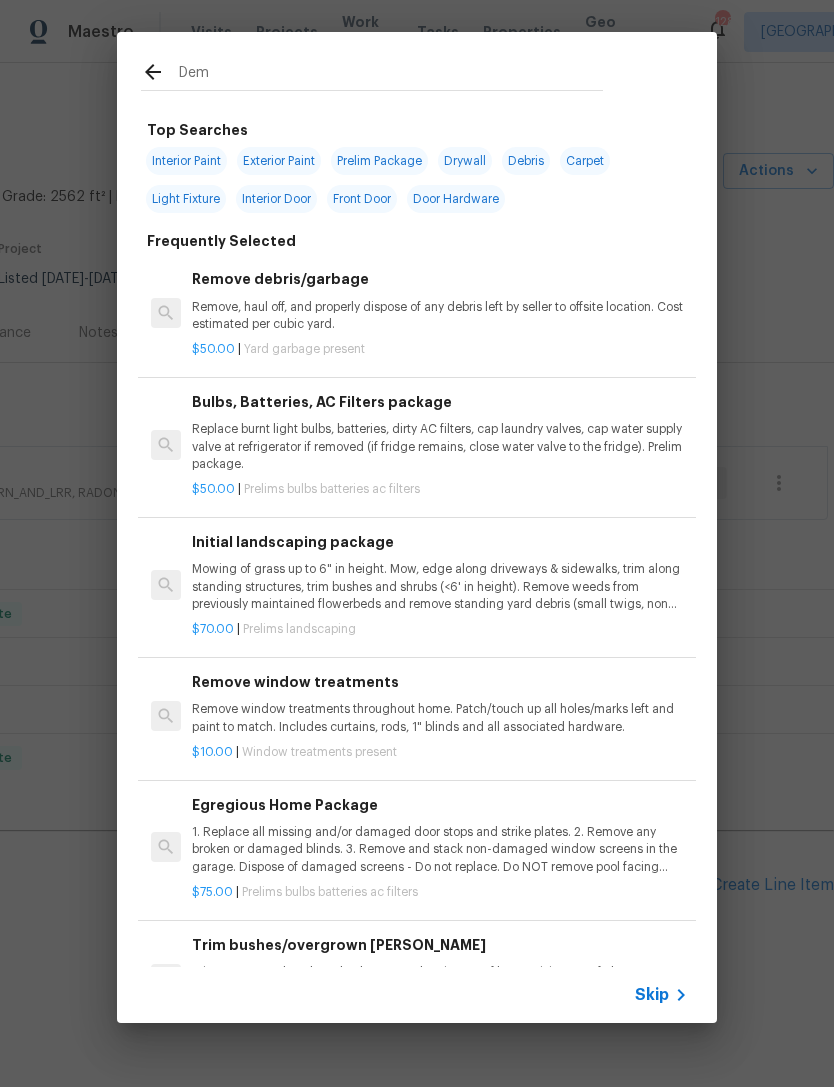 type on "Demo" 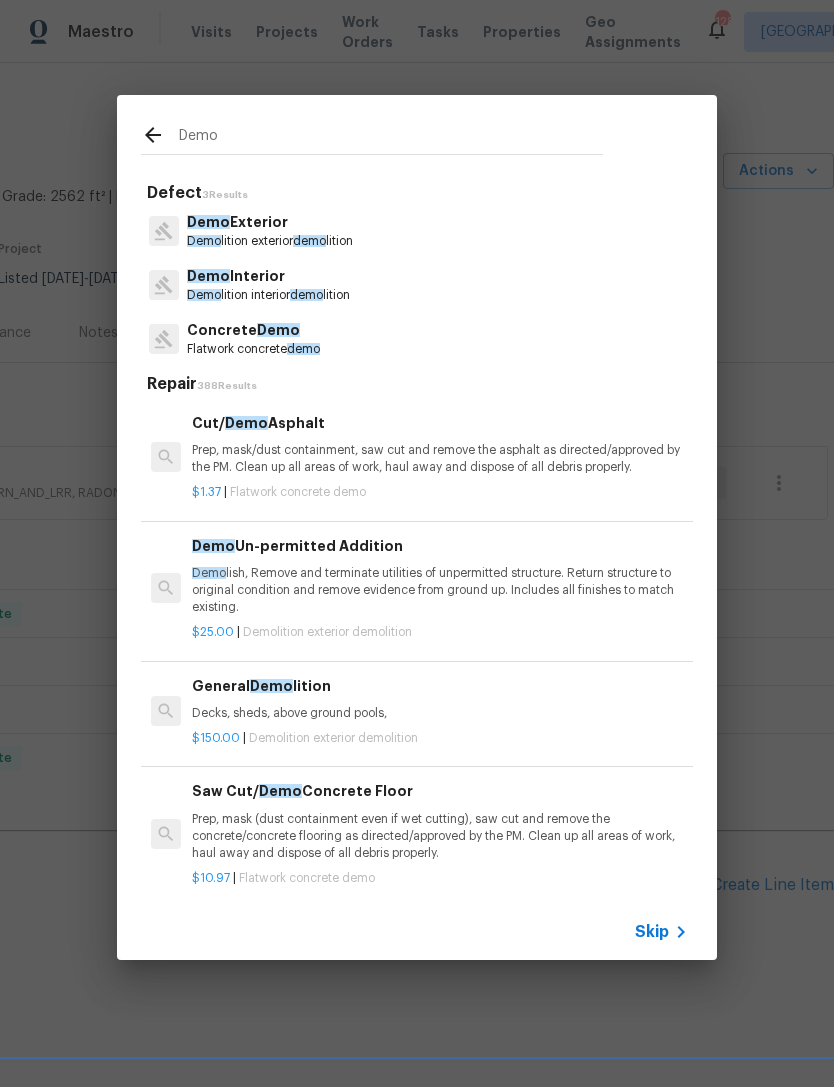 click on "Demo lition interior  demo lition" at bounding box center [268, 295] 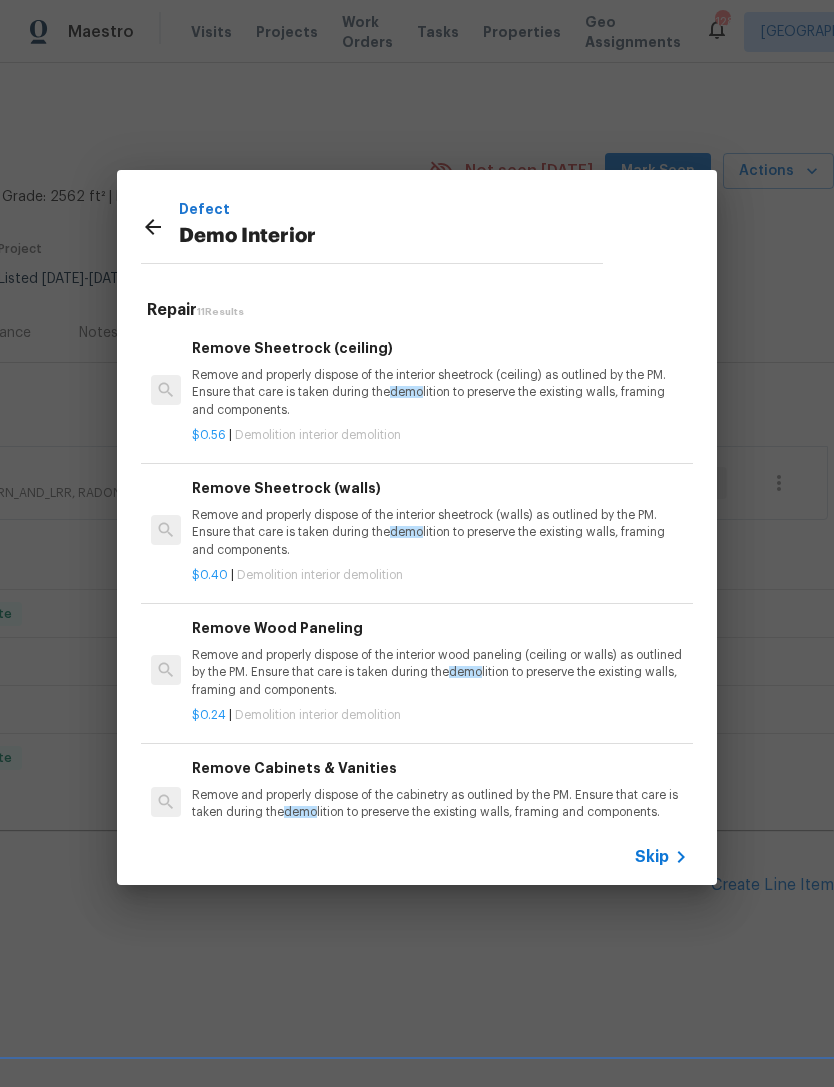 click 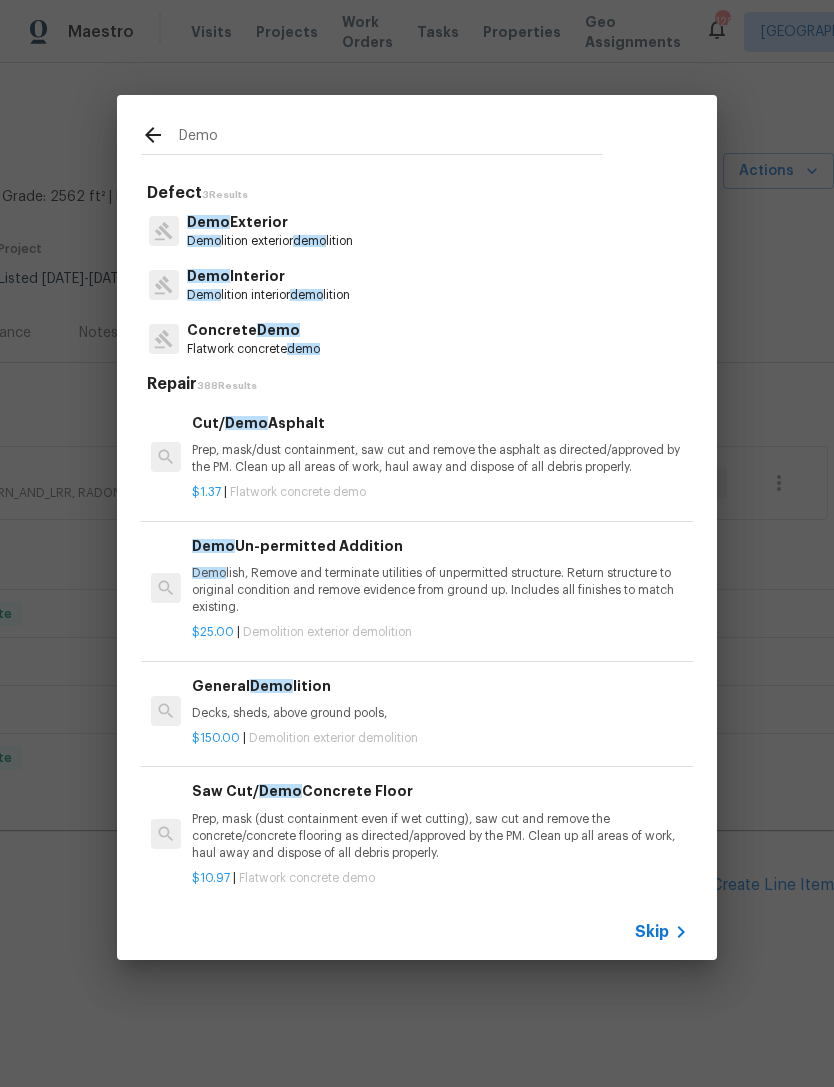 click on "Demo" at bounding box center (391, 138) 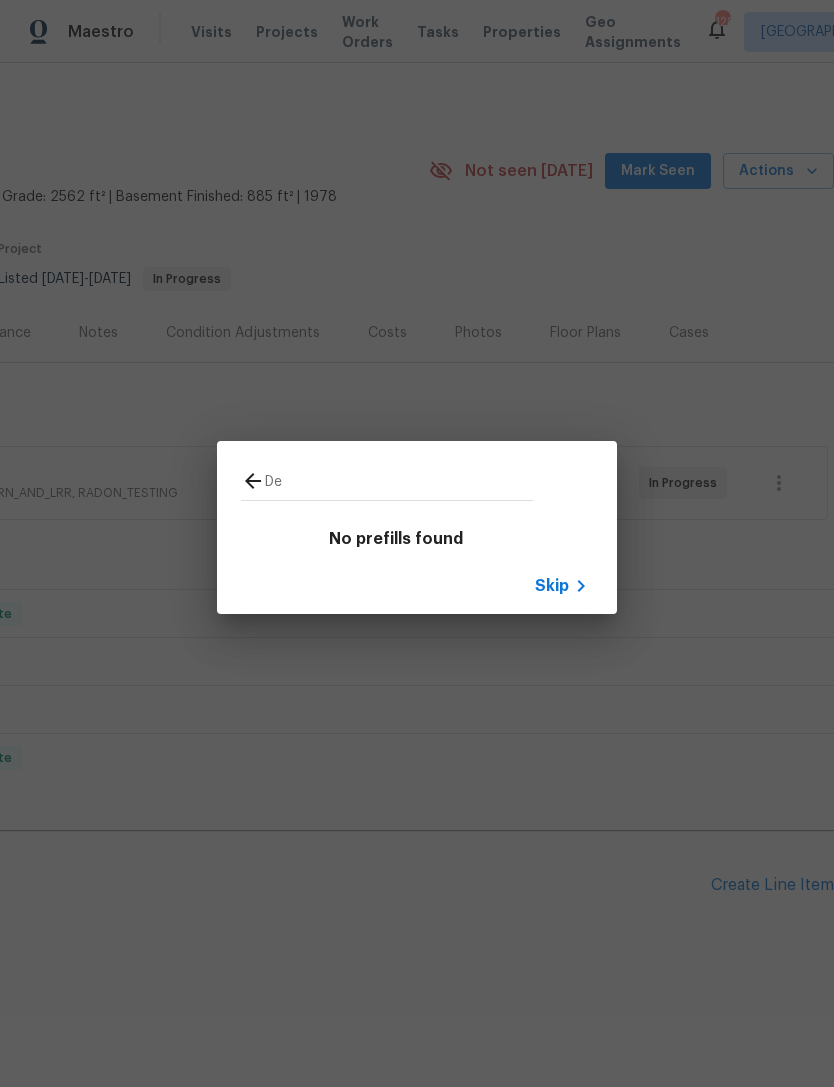 type on "D" 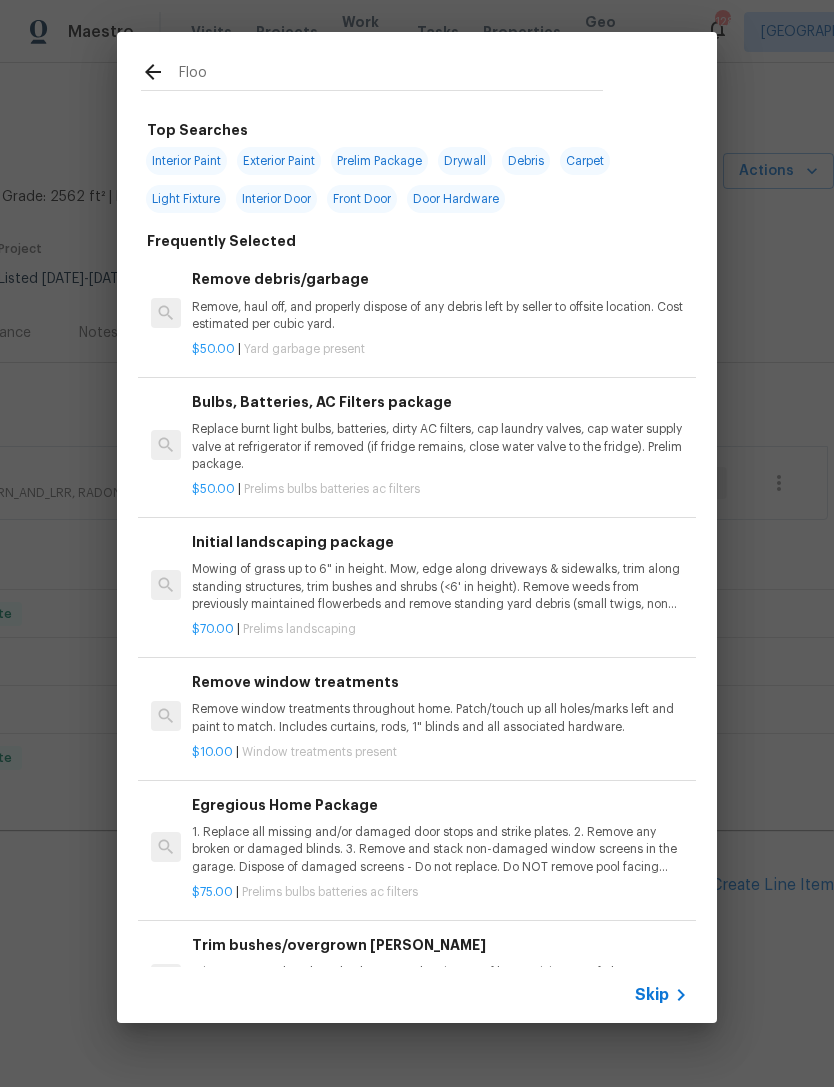 type on "Floor" 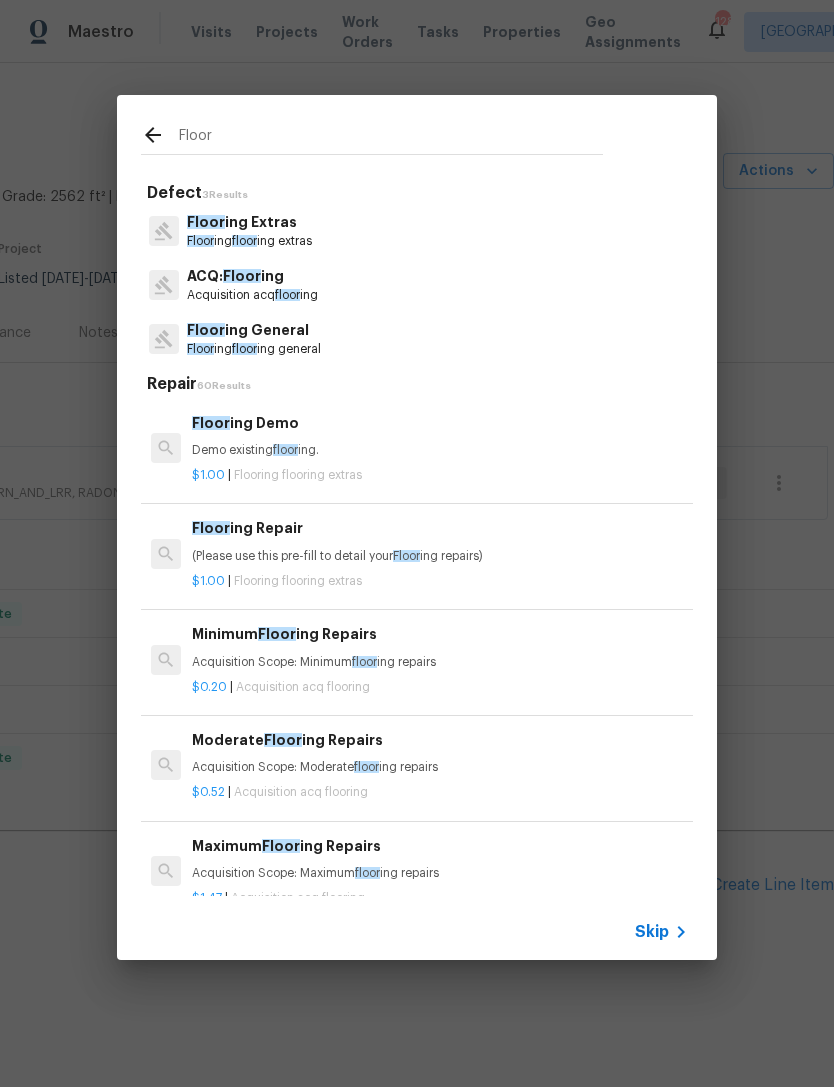 click on "Floor ing Extras" at bounding box center [249, 222] 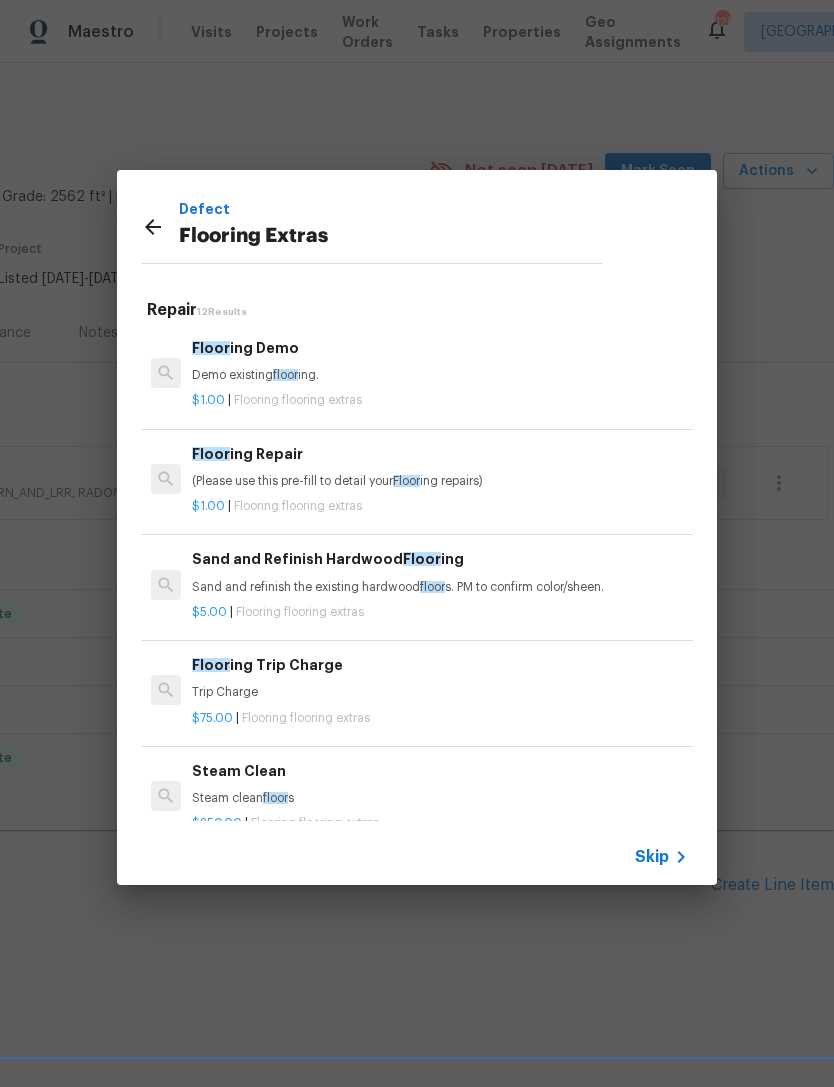click on "Floor ing Demo" at bounding box center [440, 348] 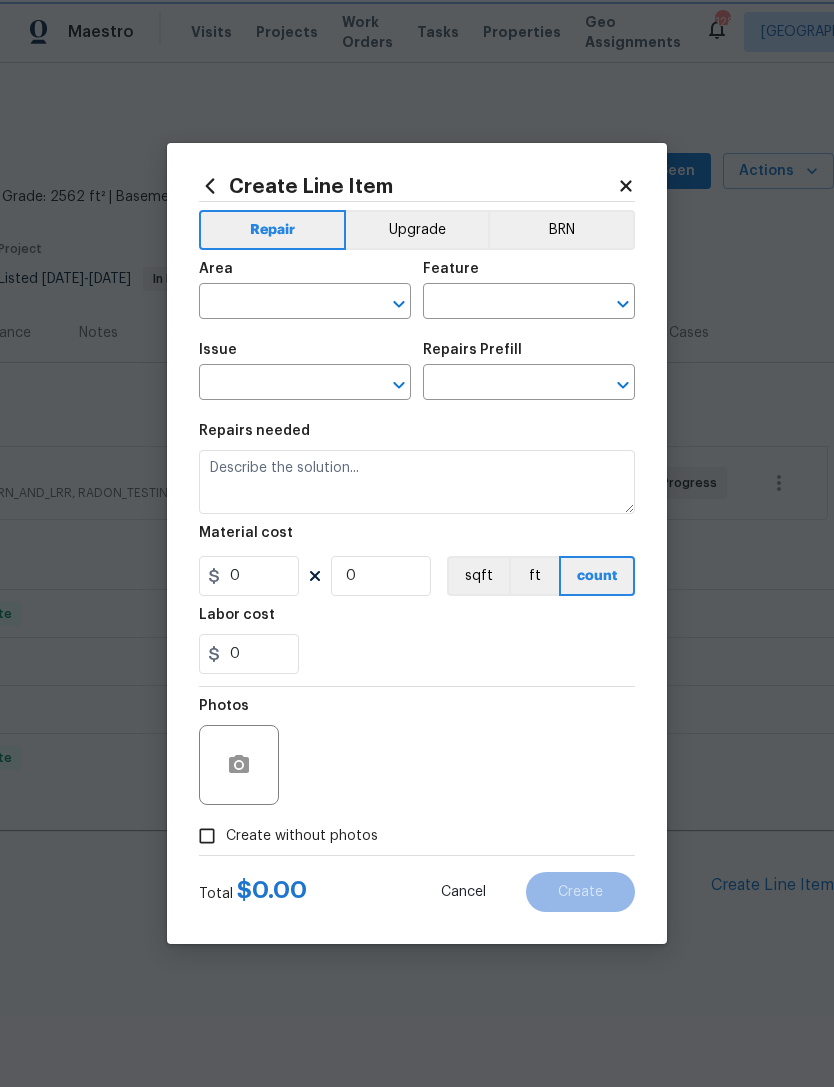 type on "Overall Flooring" 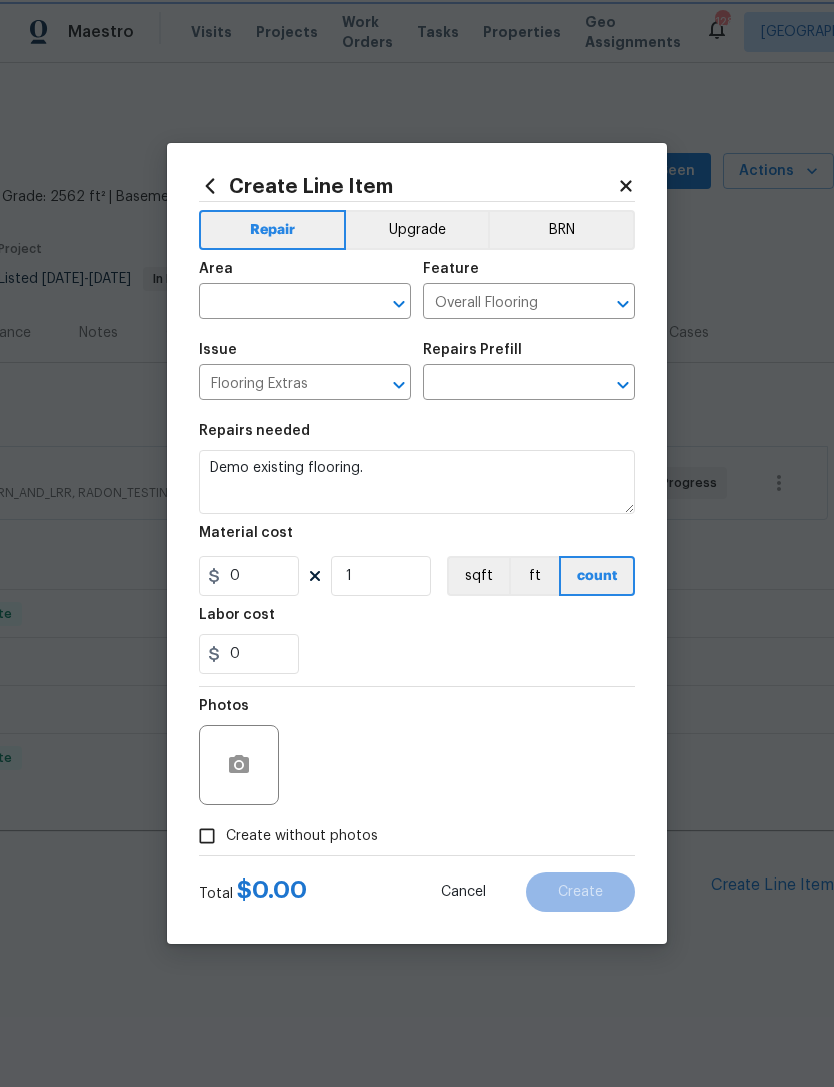 type on "Flooring Demo $1.00" 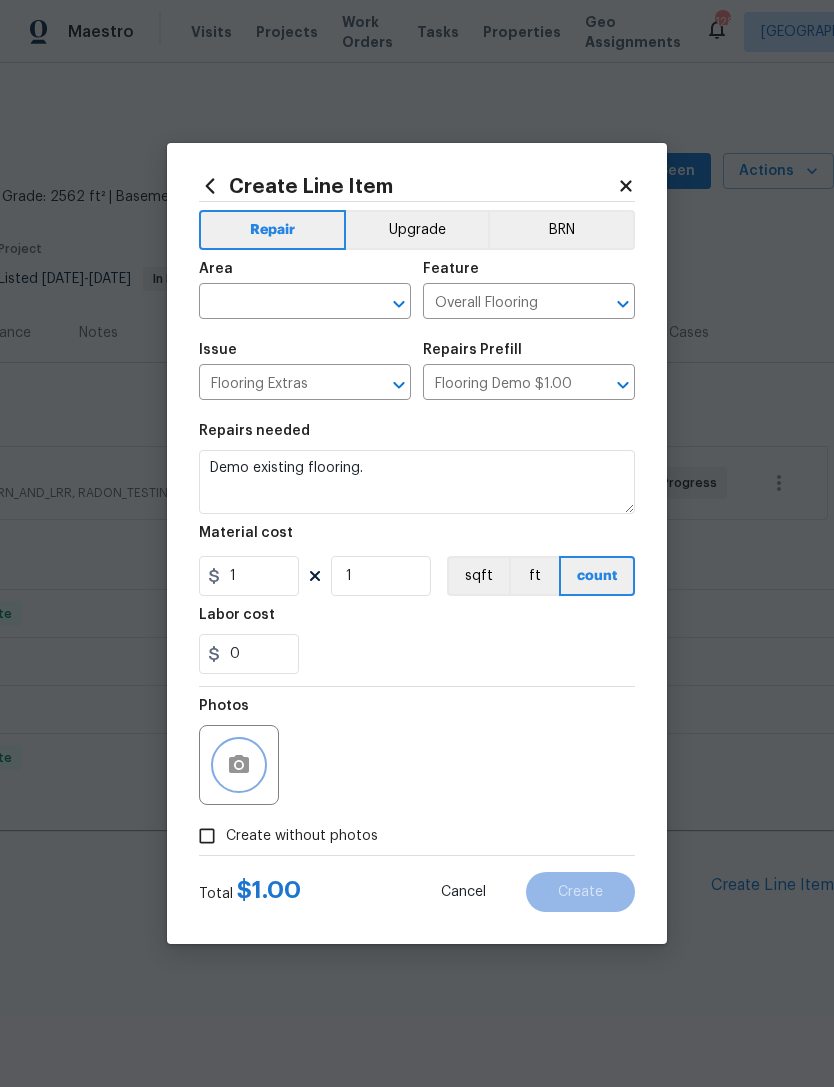 click 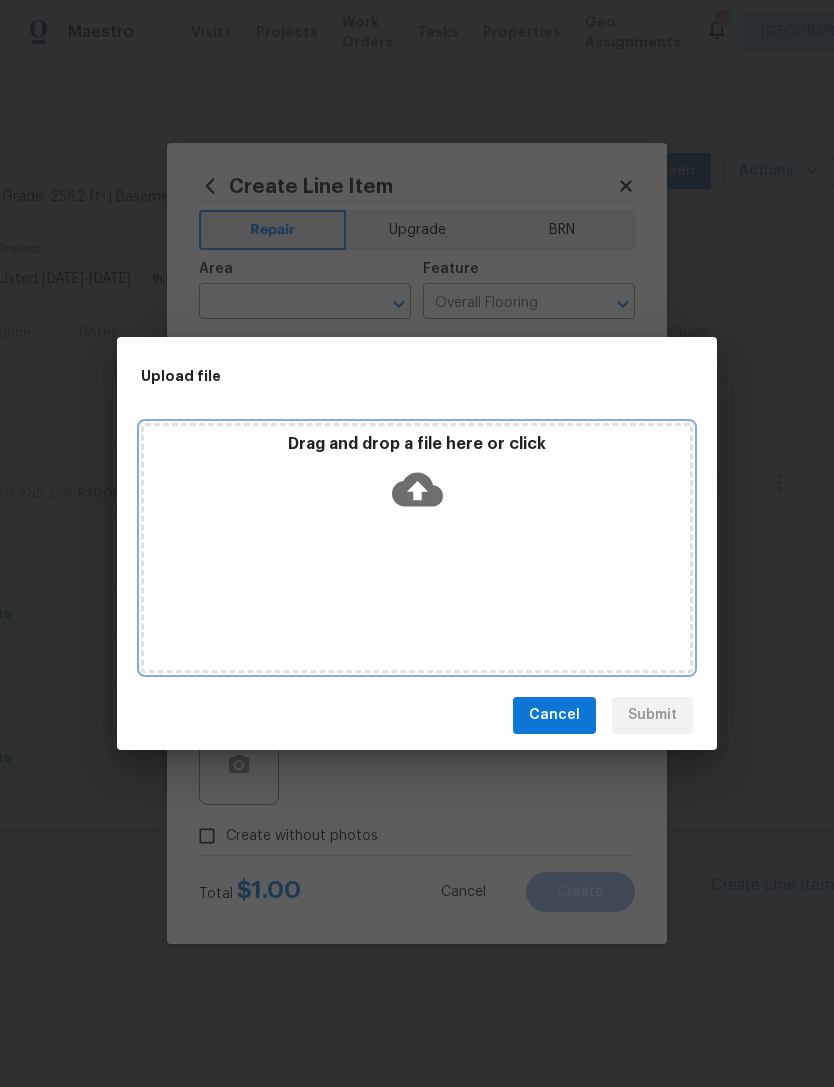 click 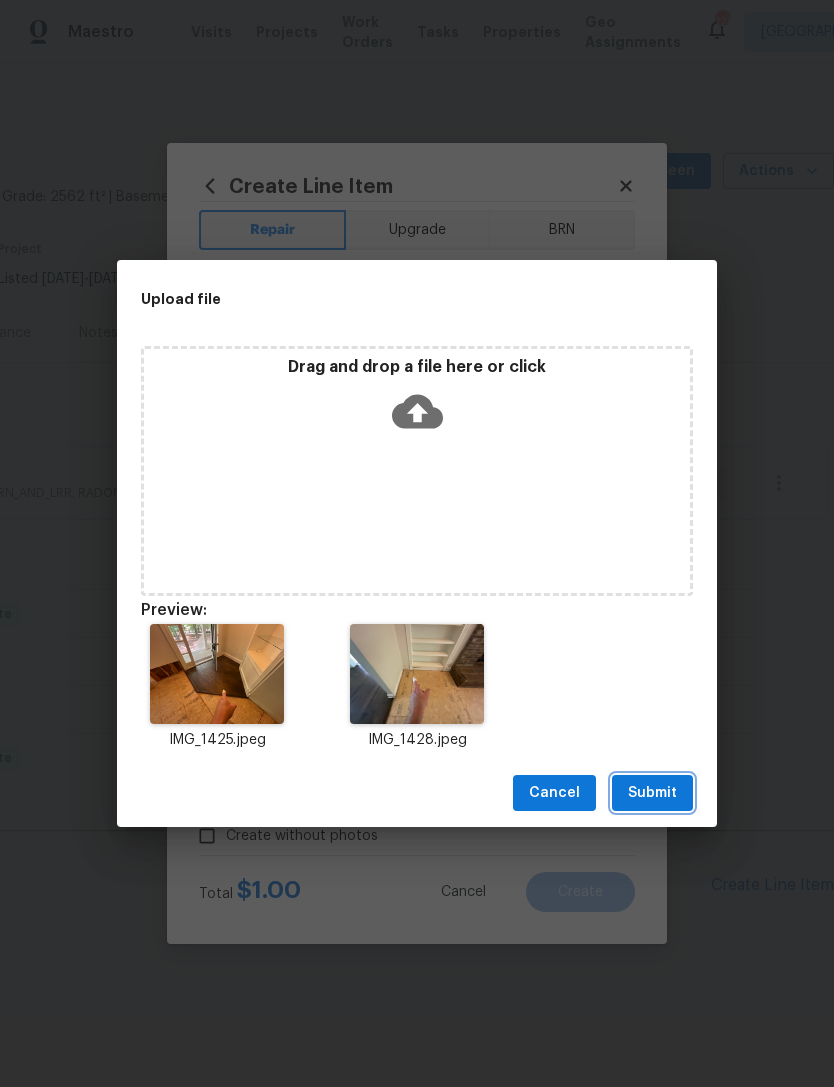 click on "Submit" at bounding box center [652, 793] 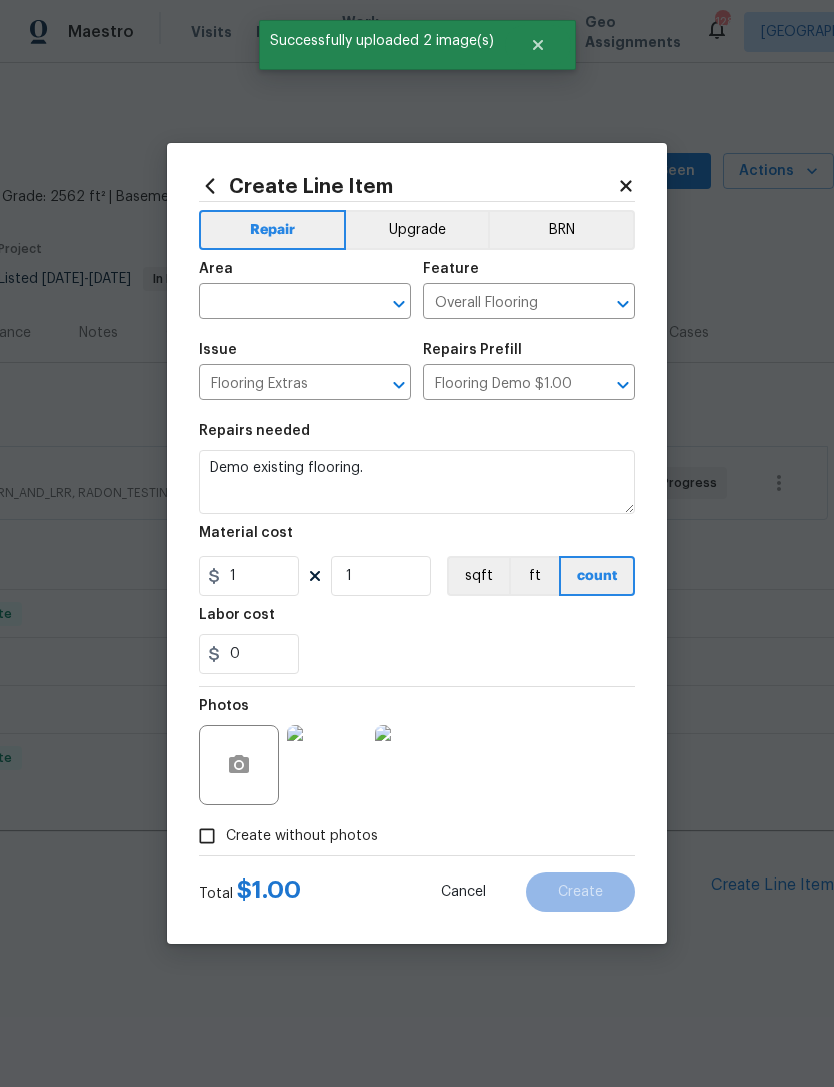 click at bounding box center (277, 303) 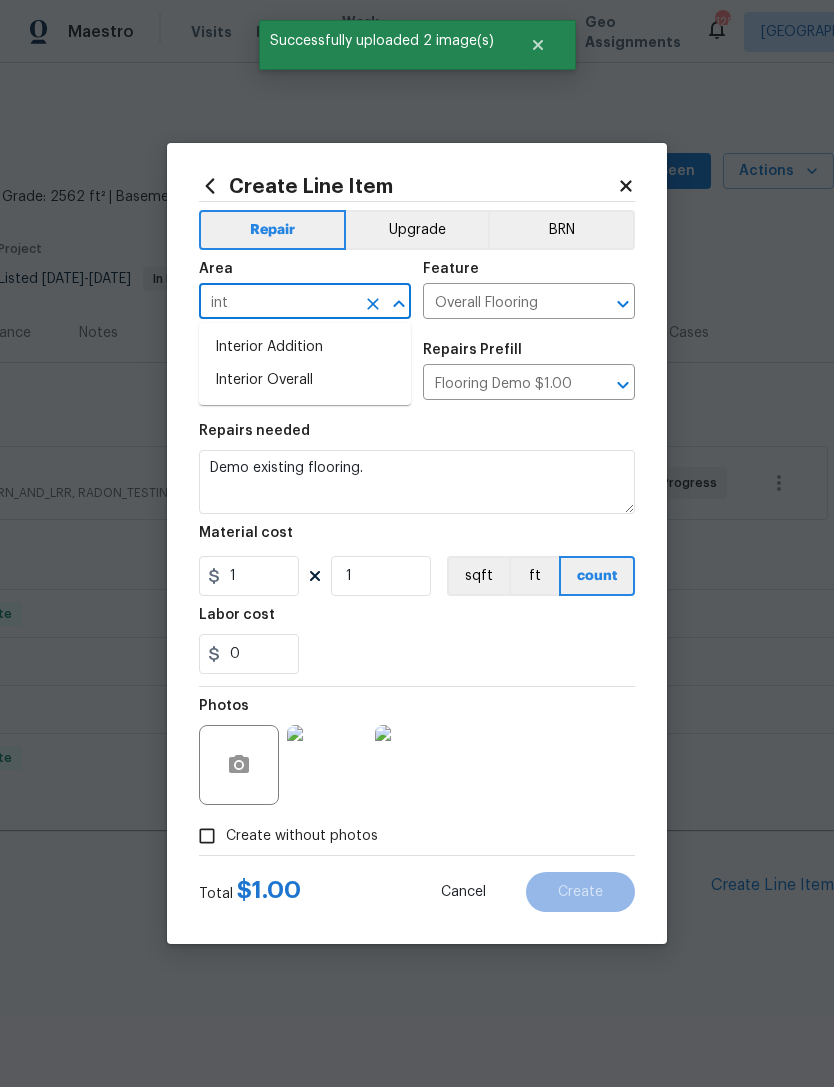 click on "Interior Overall" at bounding box center (305, 380) 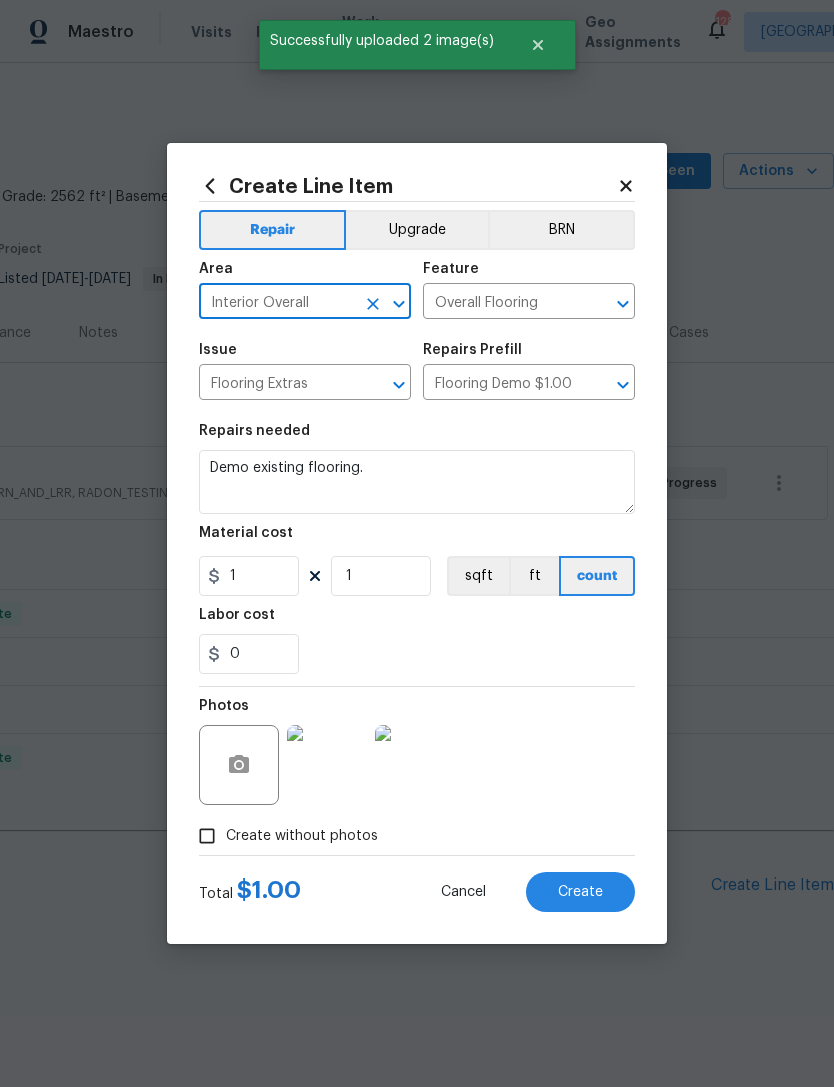 click on "Demo existing flooring." at bounding box center [417, 482] 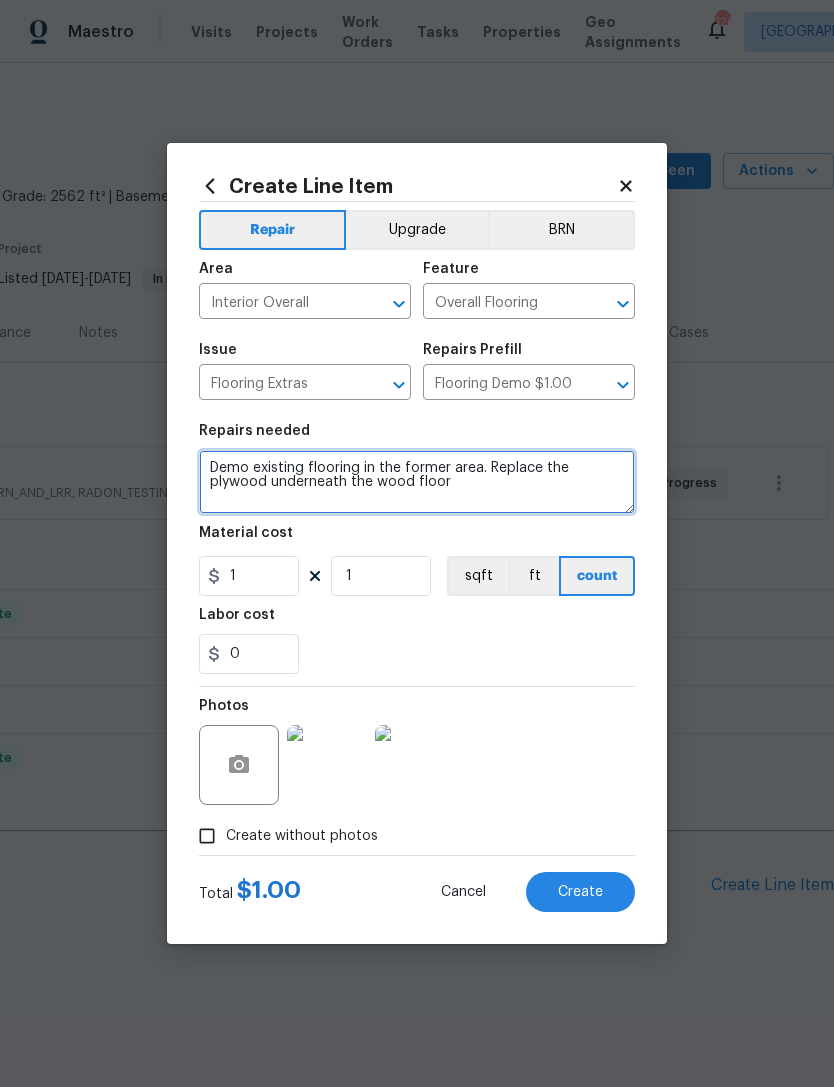 click on "Demo existing flooring in the former area. Replace the plywood underneath the wood floor" at bounding box center (417, 482) 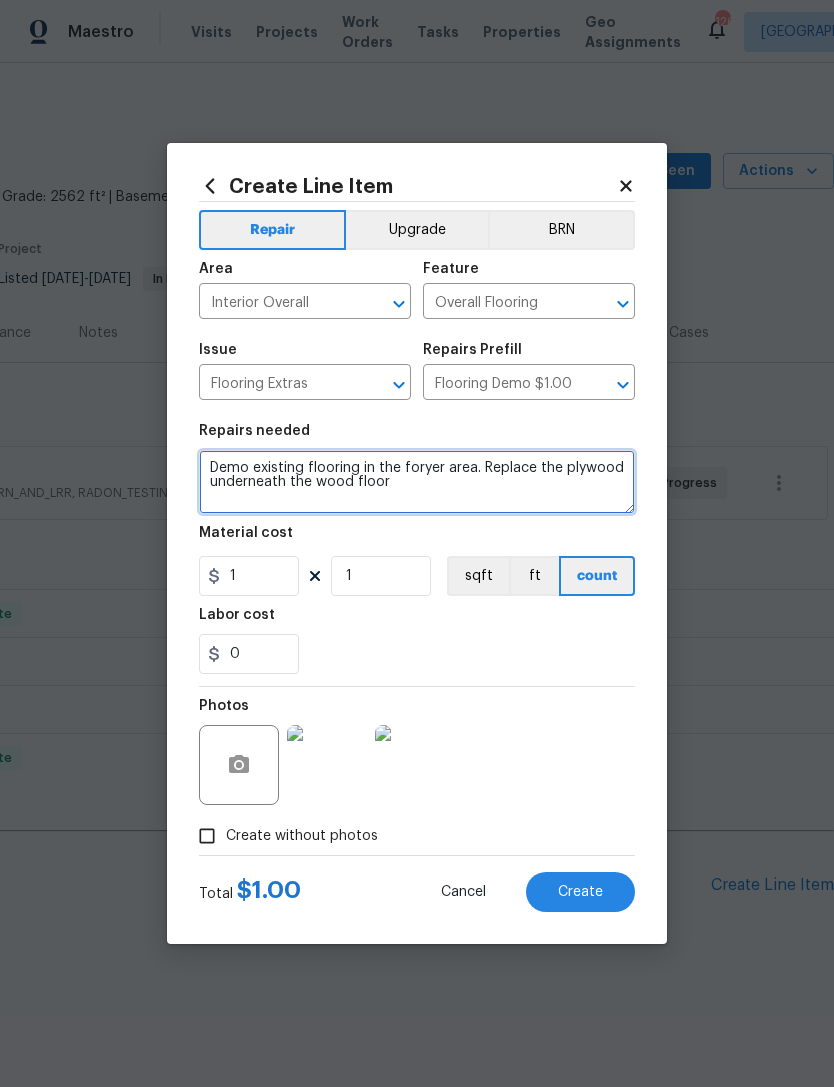 click on "Demo existing flooring in the foryer area. Replace the plywood underneath the wood floor" at bounding box center [417, 482] 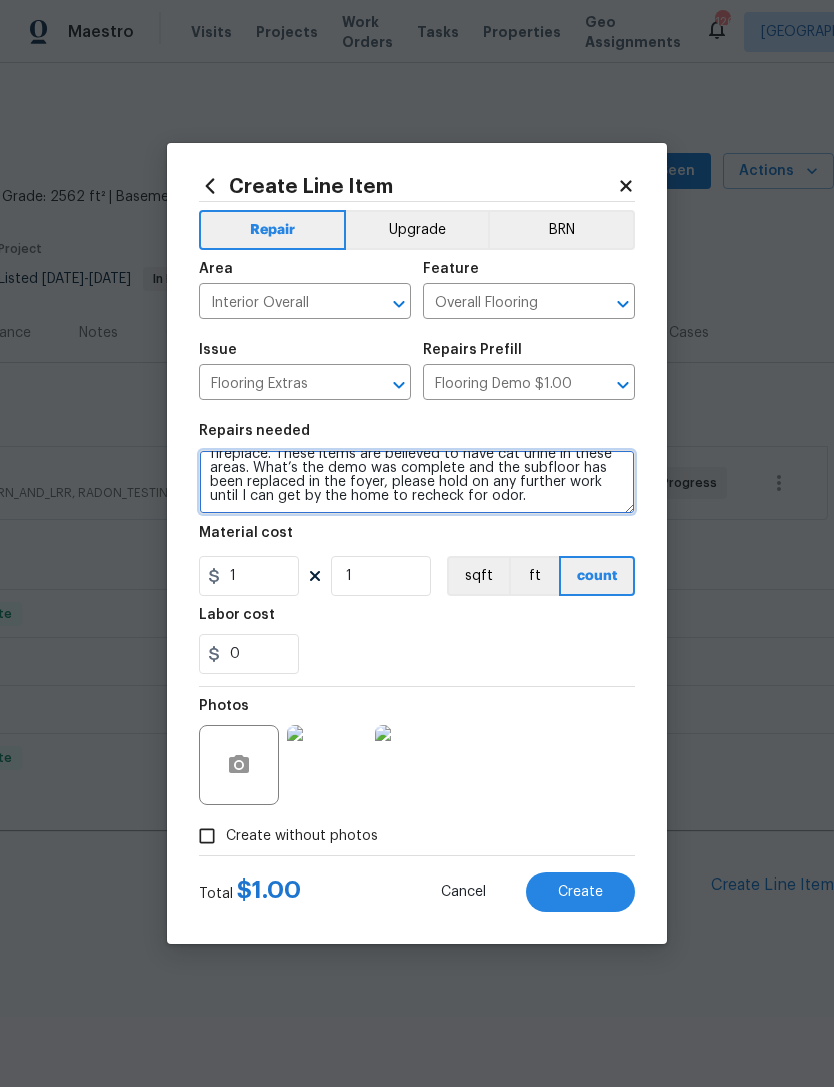 scroll, scrollTop: 42, scrollLeft: 0, axis: vertical 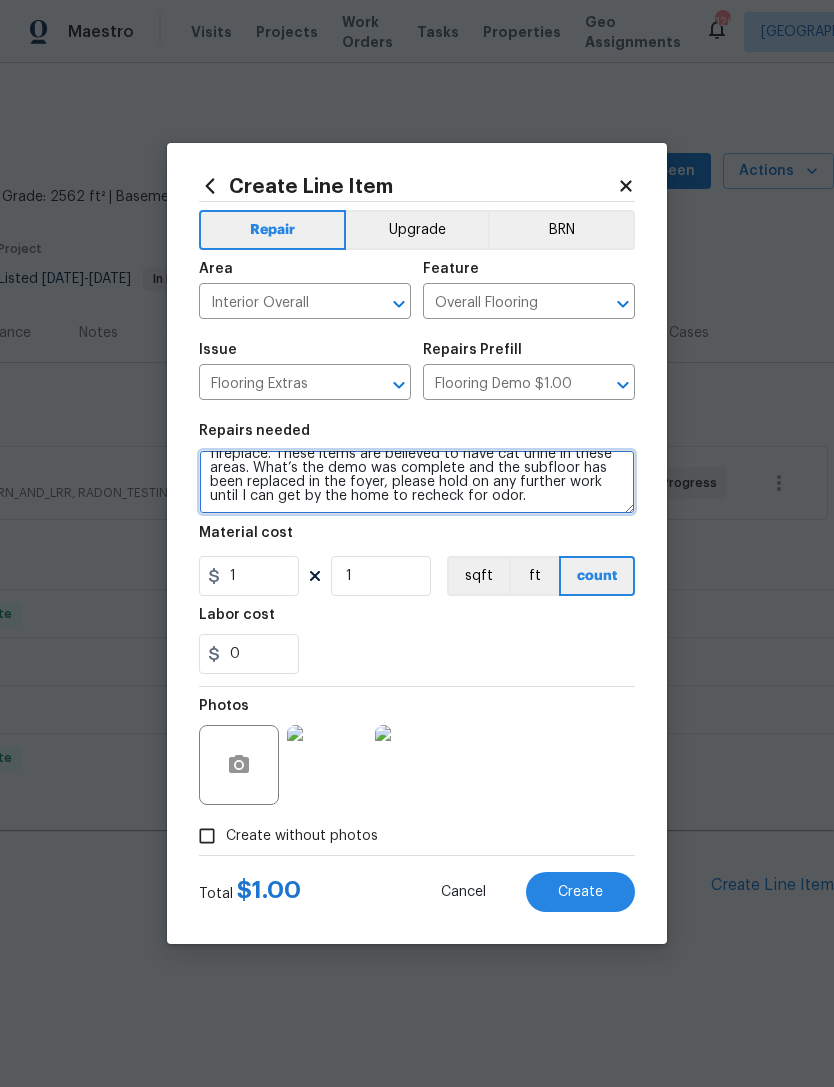 click on "Demo existing flooring in the foryer area. Replace the plywood underneath the wood floor. Demo the shells next to the fireplace. These items are believed to have cat urine in these areas. What’s the demo was complete and the subfloor has been replaced in the foyer, please hold on any further work until I can get by the home to recheck for odor." at bounding box center (417, 482) 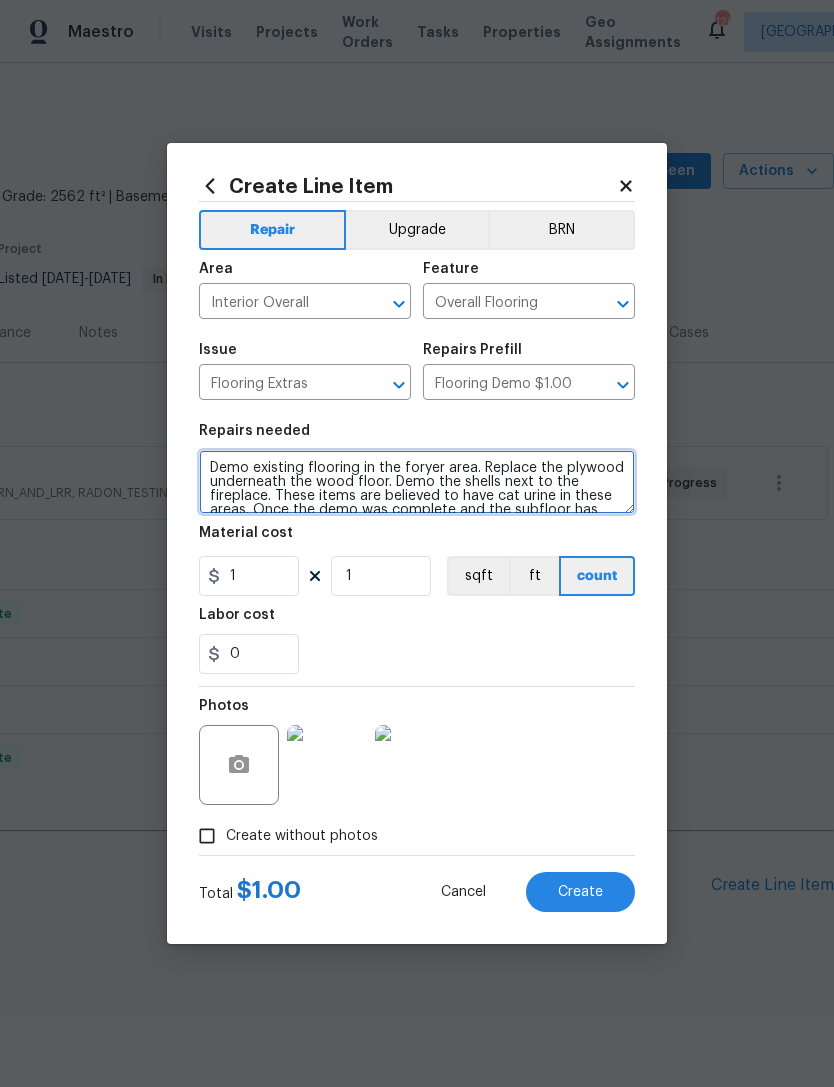 scroll, scrollTop: 0, scrollLeft: 0, axis: both 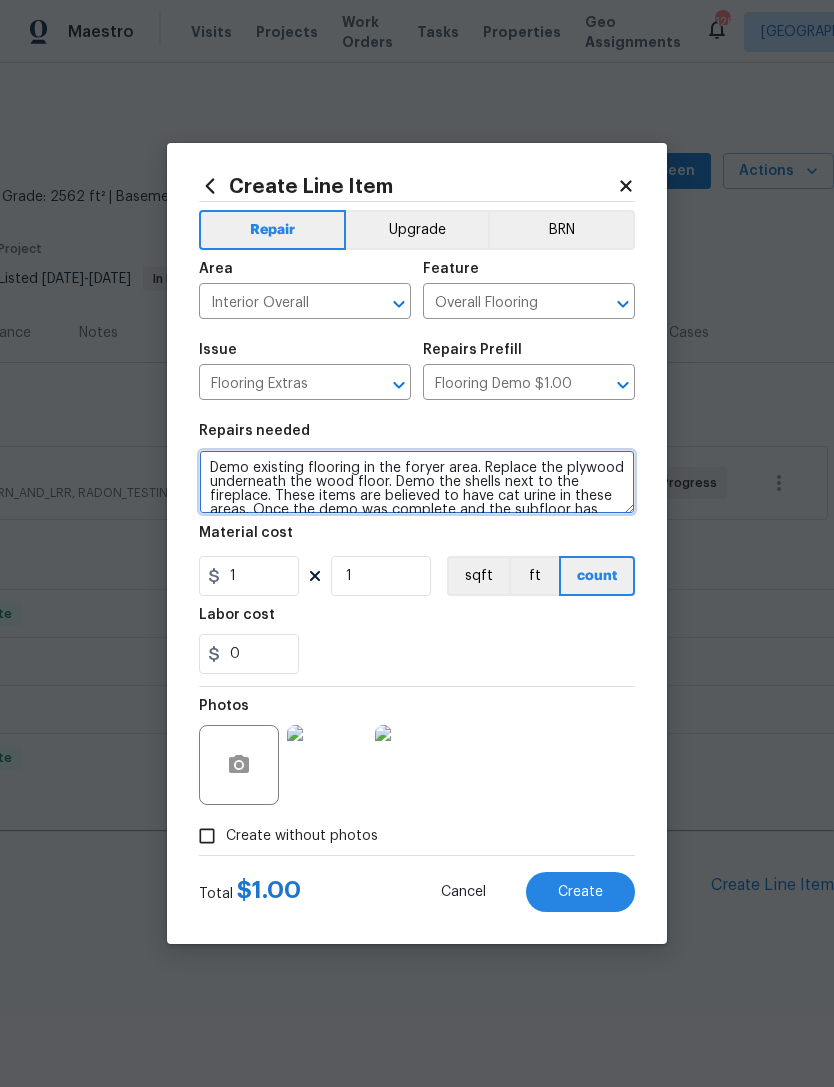 click on "Demo existing flooring in the foryer area. Replace the plywood underneath the wood floor. Demo the shells next to the fireplace. These items are believed to have cat urine in these areas. Once the demo was complete and the subfloor has been replaced in the foyer, please hold on any further work until I can get by the home to recheck for odor." at bounding box center (417, 482) 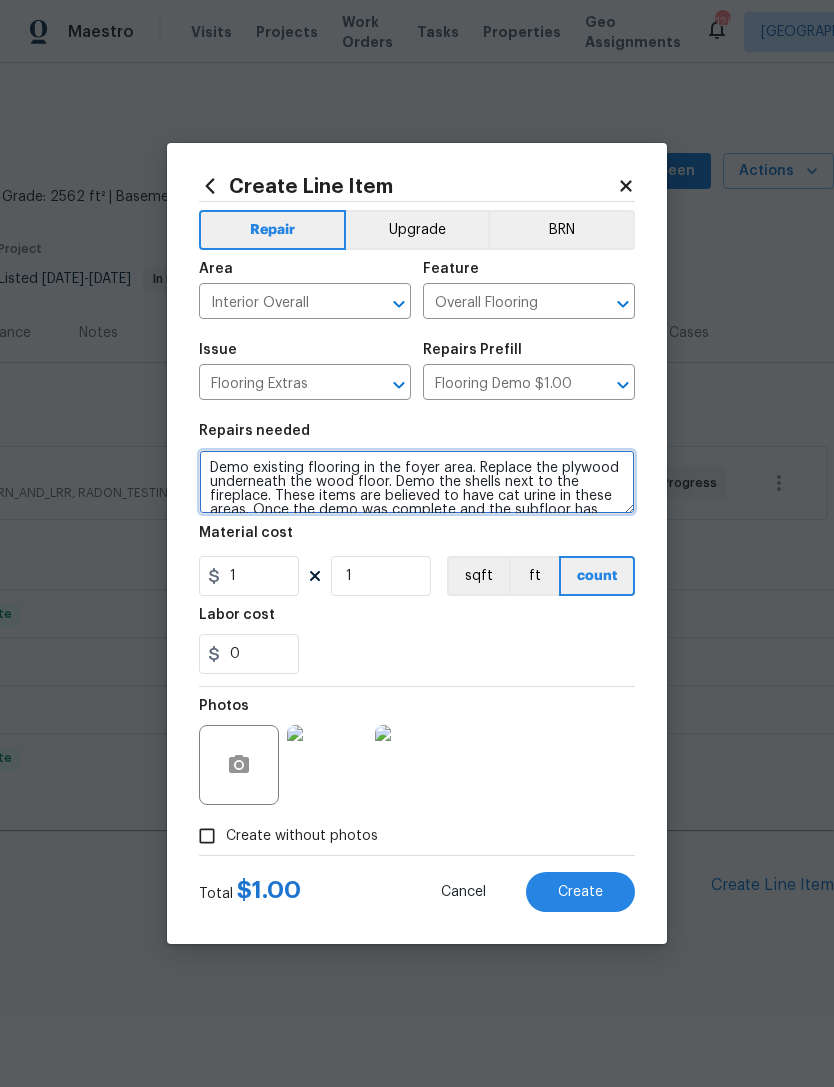 click on "Demo existing flooring in the foyer area. Replace the plywood underneath the wood floor. Demo the shells next to the fireplace. These items are believed to have cat urine in these areas. Once the demo was complete and the subfloor has been replaced in the foyer, please hold on any further work until I can get by the home to recheck for odor." at bounding box center (417, 482) 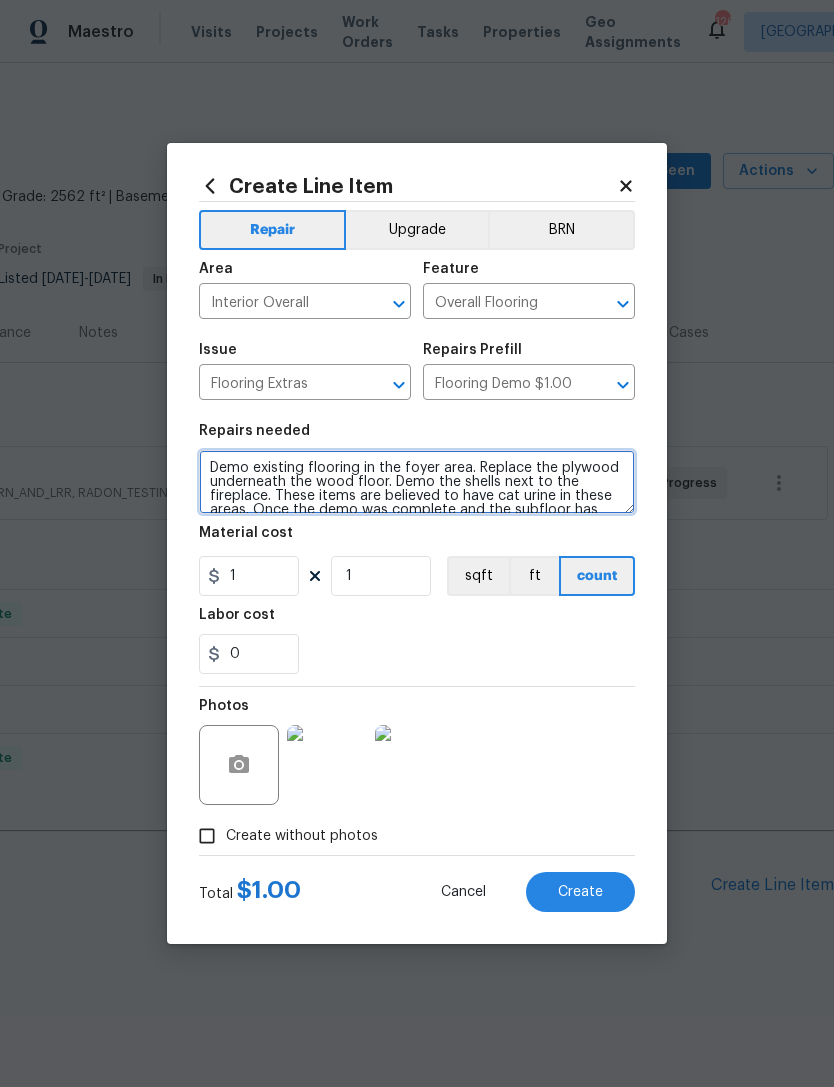 click on "Demo existing flooring in the foyer area. Replace the plywood underneath the wood floor. Demo the shells next to the fireplace. These items are believed to have cat urine in these areas. Once the demo was complete and the subfloor has been replaced in the foyer, please hold on any further work until I can get by the home to recheck for odor." at bounding box center [417, 482] 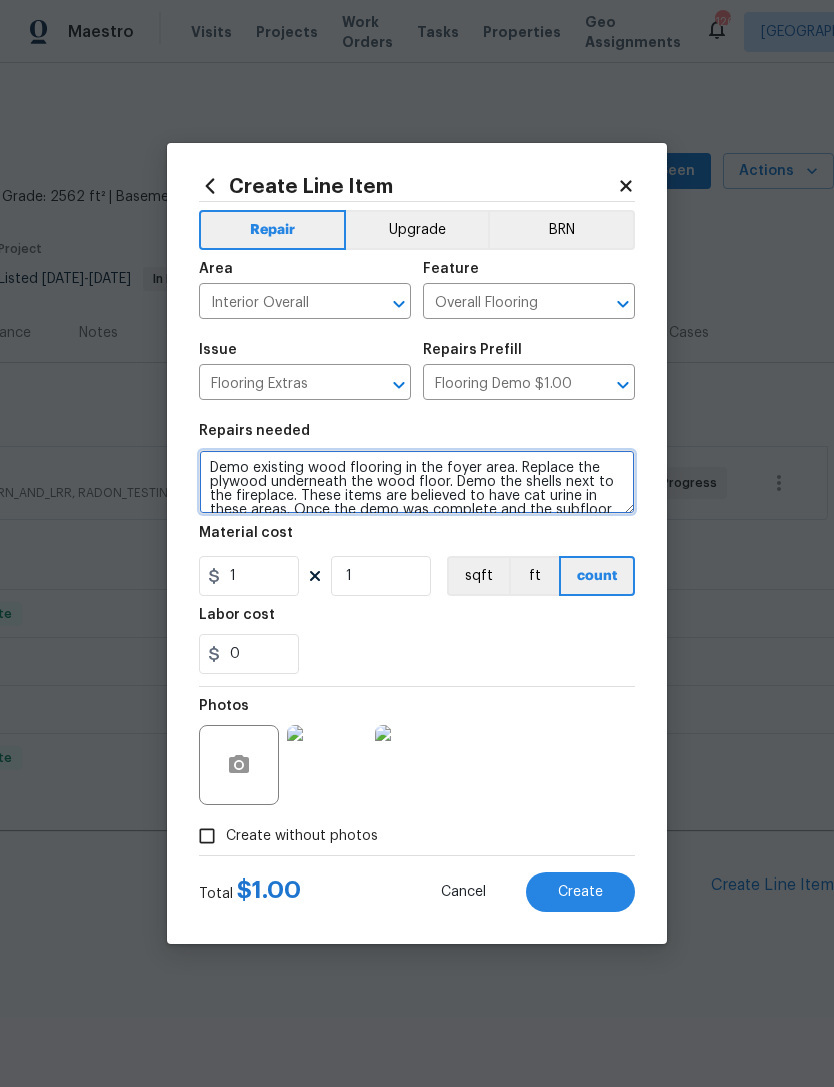 click on "Demo existing wood flooring in the foyer area. Replace the plywood underneath the wood floor. Demo the shells next to the fireplace. These items are believed to have cat urine in these areas. Once the demo was complete and the subfloor has been replaced in the foyer, please hold on any further work until I can get by the home to recheck for odor." at bounding box center [417, 482] 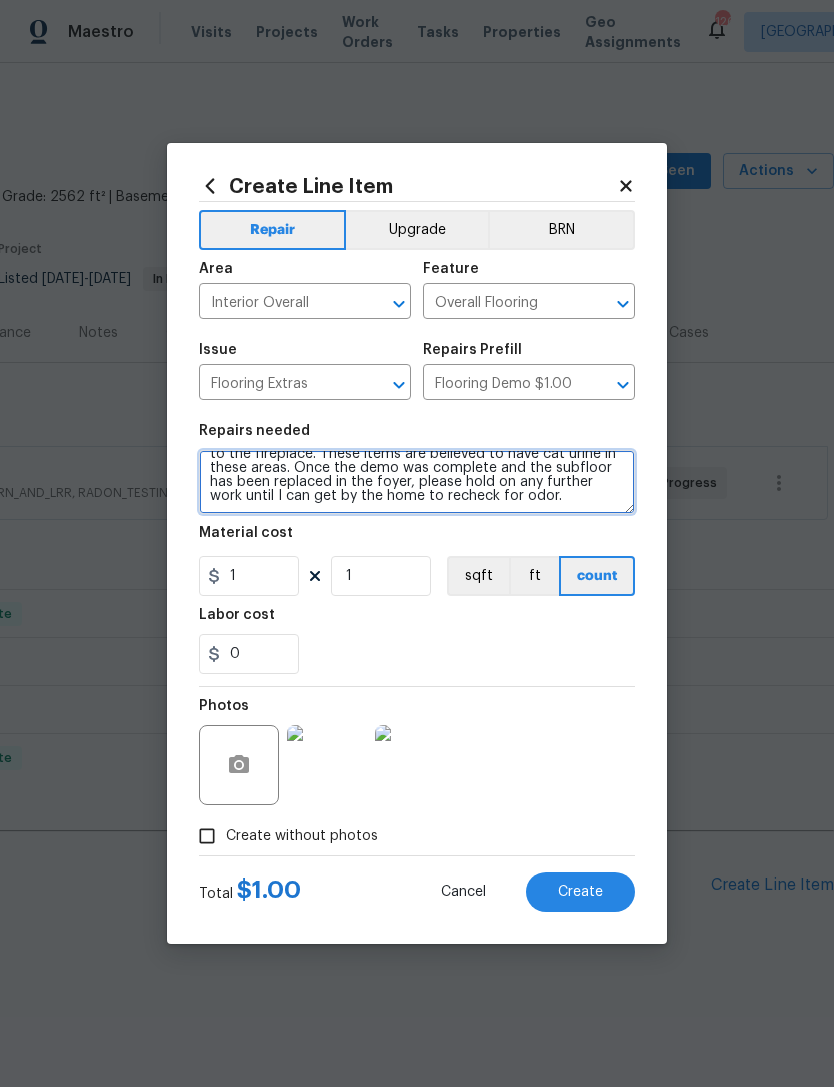 scroll, scrollTop: 42, scrollLeft: 0, axis: vertical 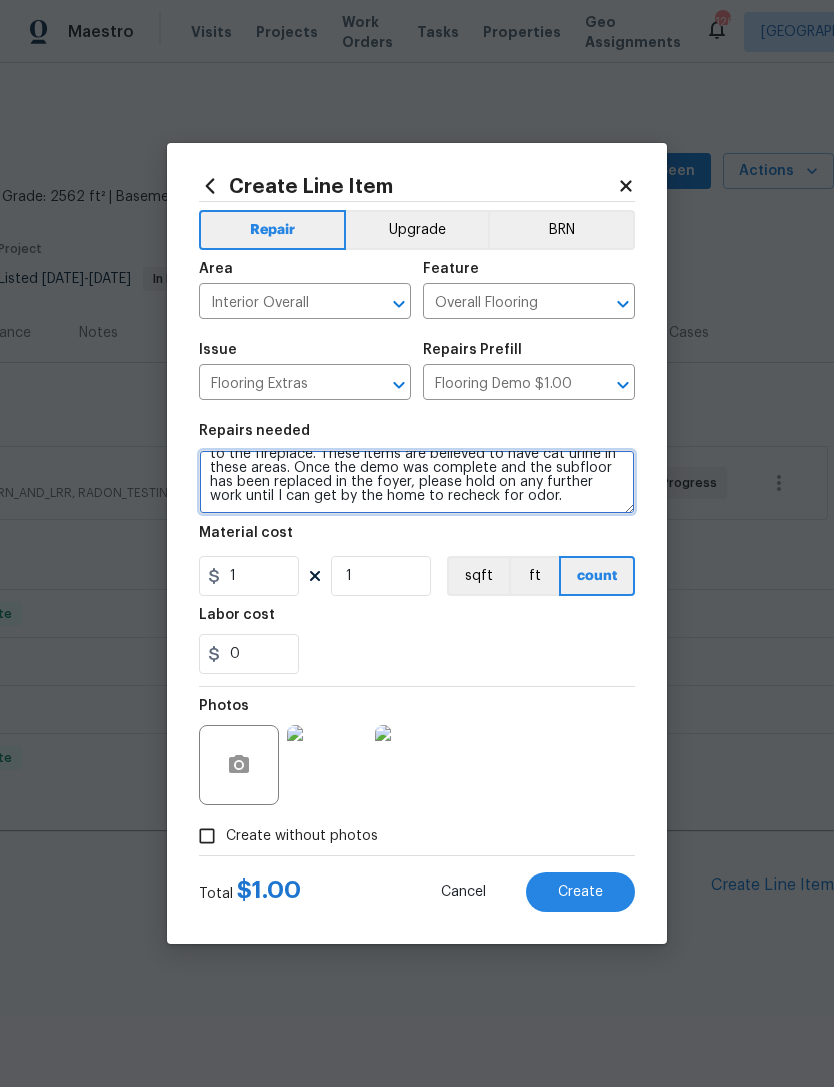 click on "Demo existing wood flooring in the foyer area. Replace the plywood underneath the wood floor. Demo the shelves next to the fireplace. These items are believed to have cat urine in these areas. Once the demo was complete and the subfloor has been replaced in the foyer, please hold on any further work until I can get by the home to recheck for odor." at bounding box center [417, 482] 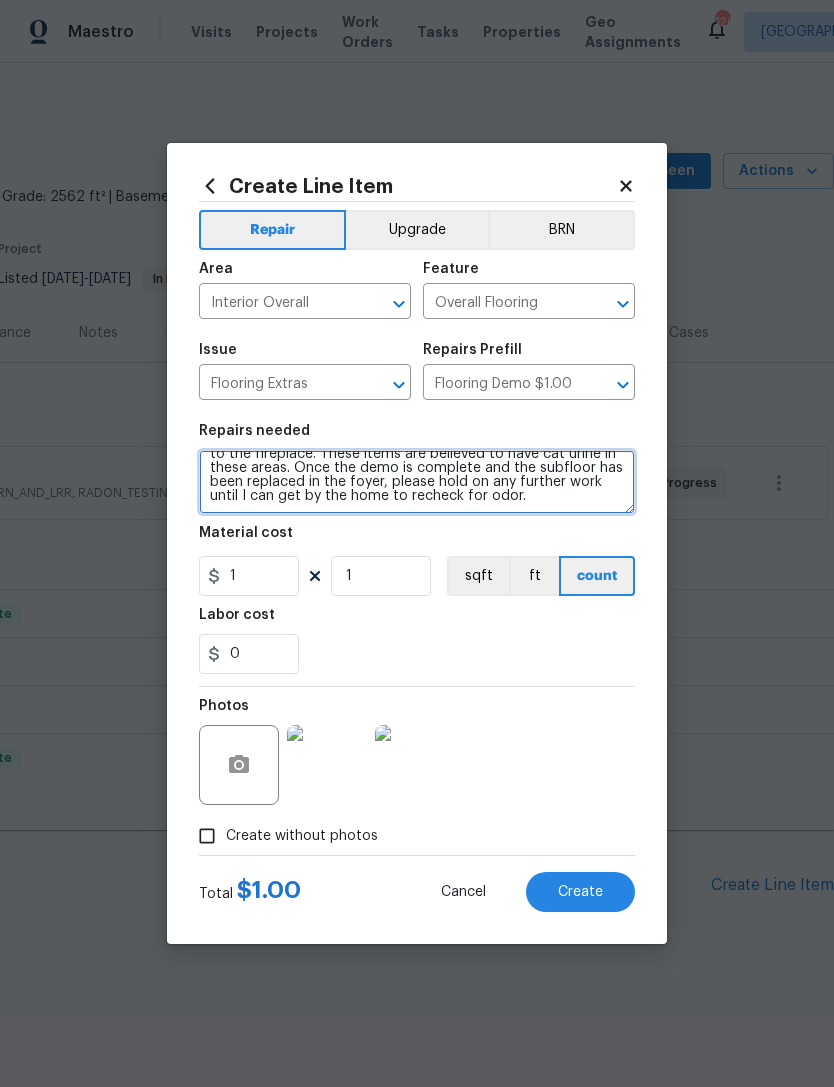 type on "Demo existing wood flooring in the foyer area. Replace the plywood underneath the wood floor. Demo the shelves next to the fireplace. These items are believed to have cat urine in these areas. Once the demo is complete and the subfloor has been replaced in the foyer, please hold on any further work until I can get by the home to recheck for odor." 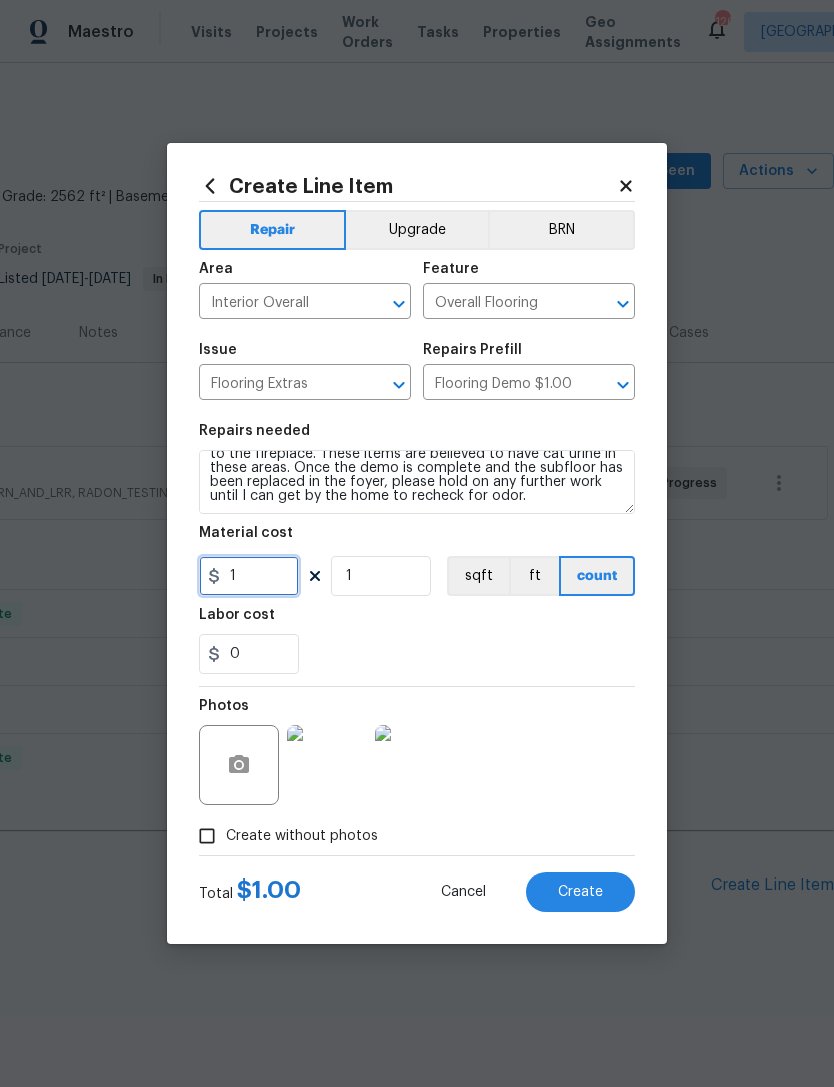click on "1" at bounding box center (249, 576) 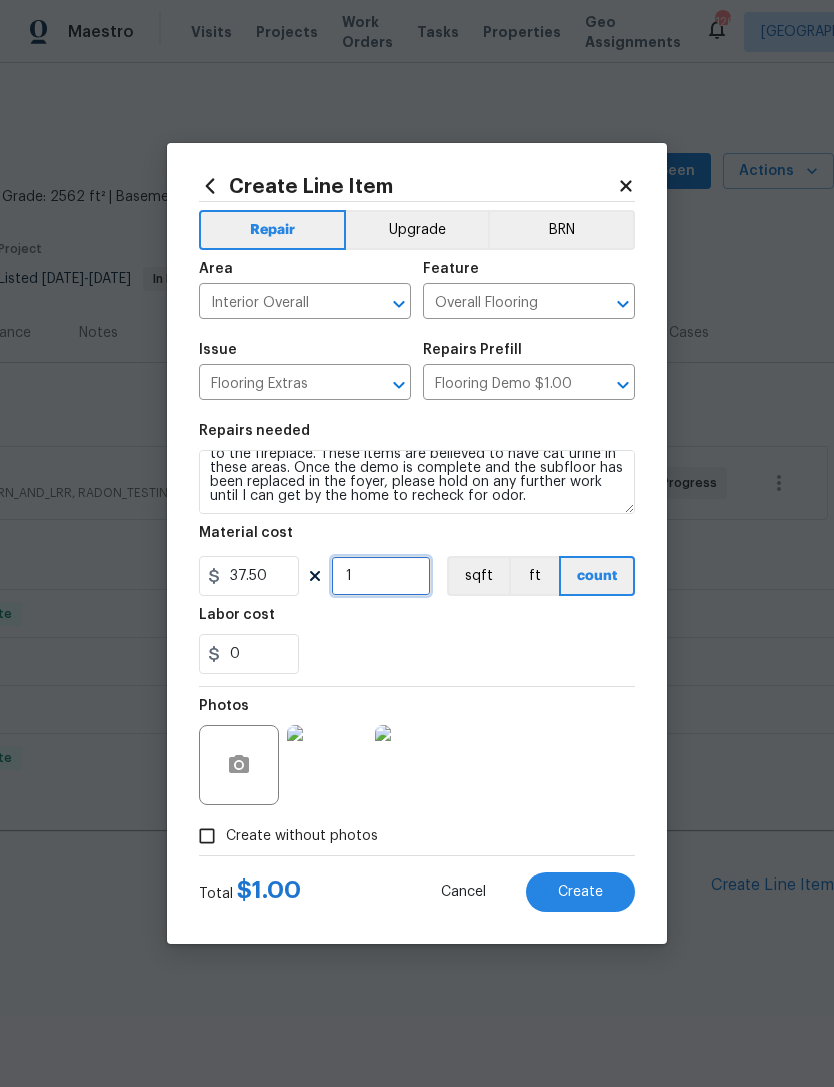 click on "1" at bounding box center [381, 576] 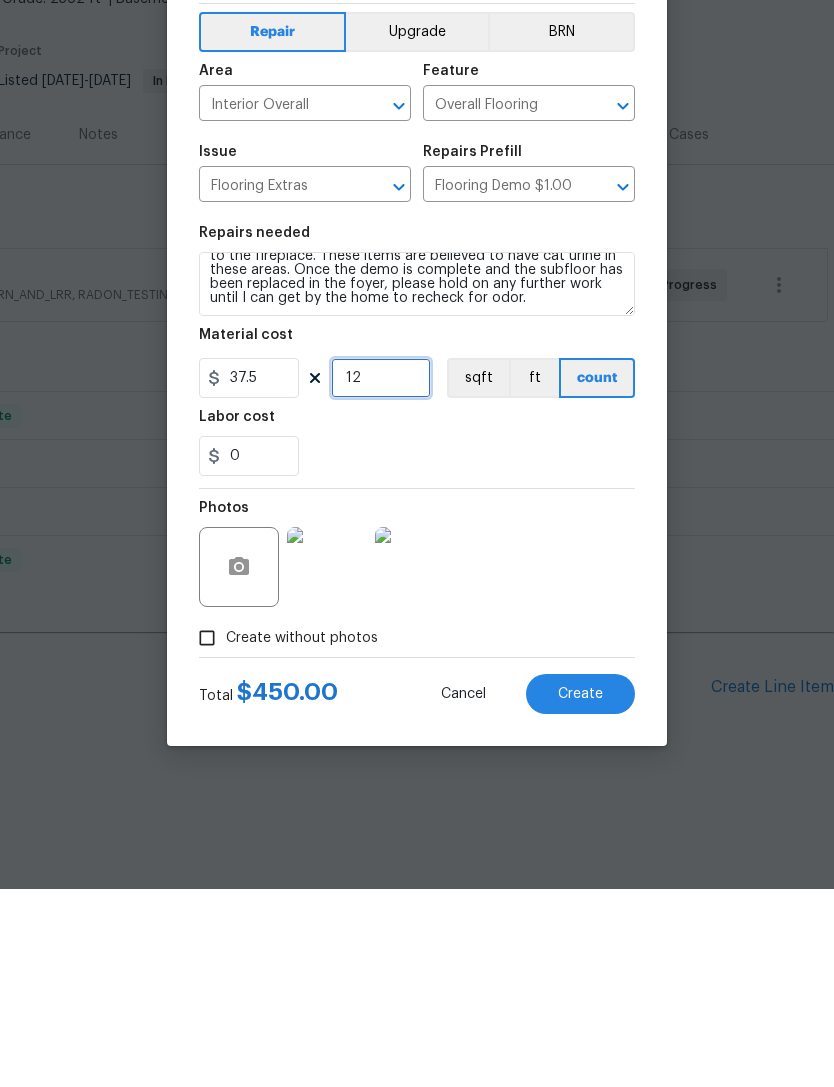 type on "12" 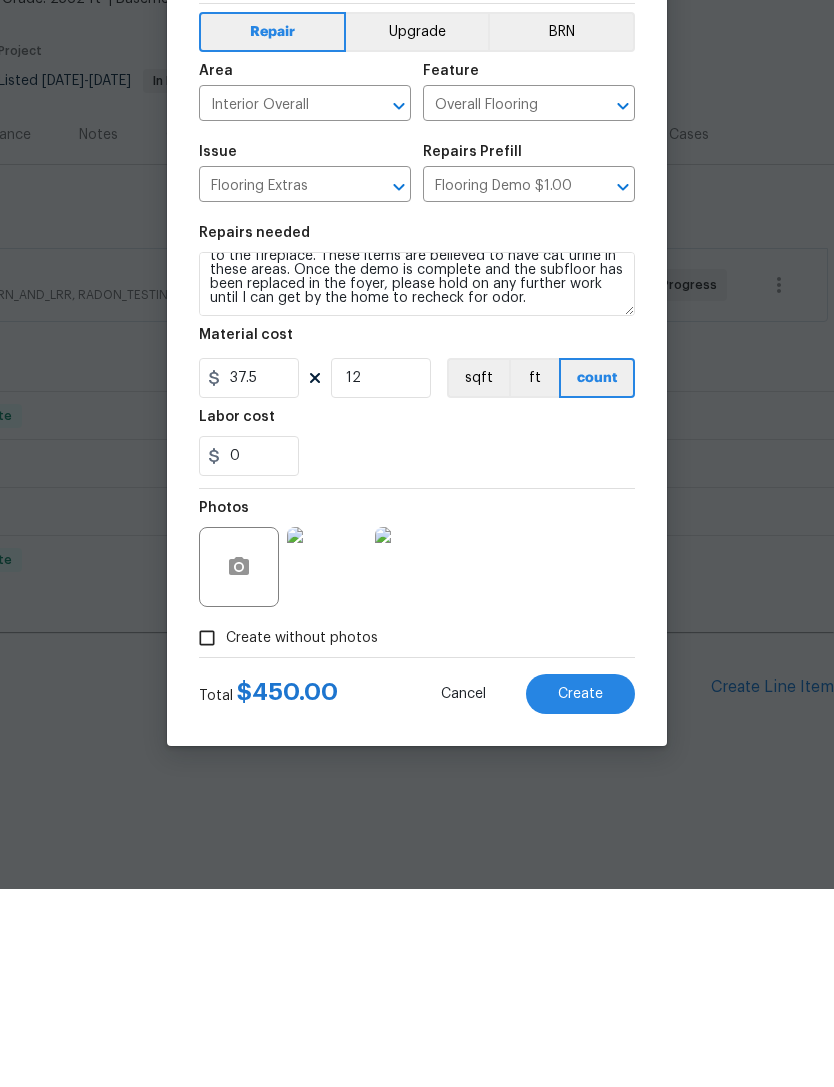 click on "Photos" at bounding box center (417, 752) 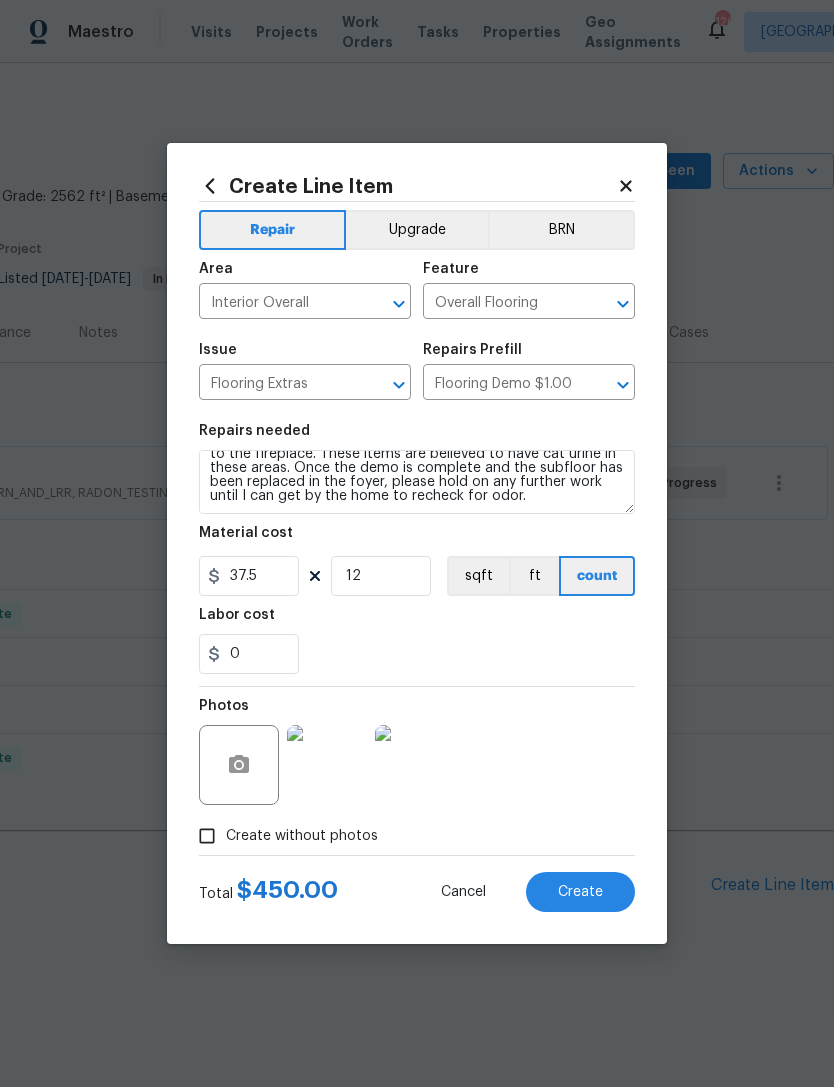 click on "Create" at bounding box center [580, 892] 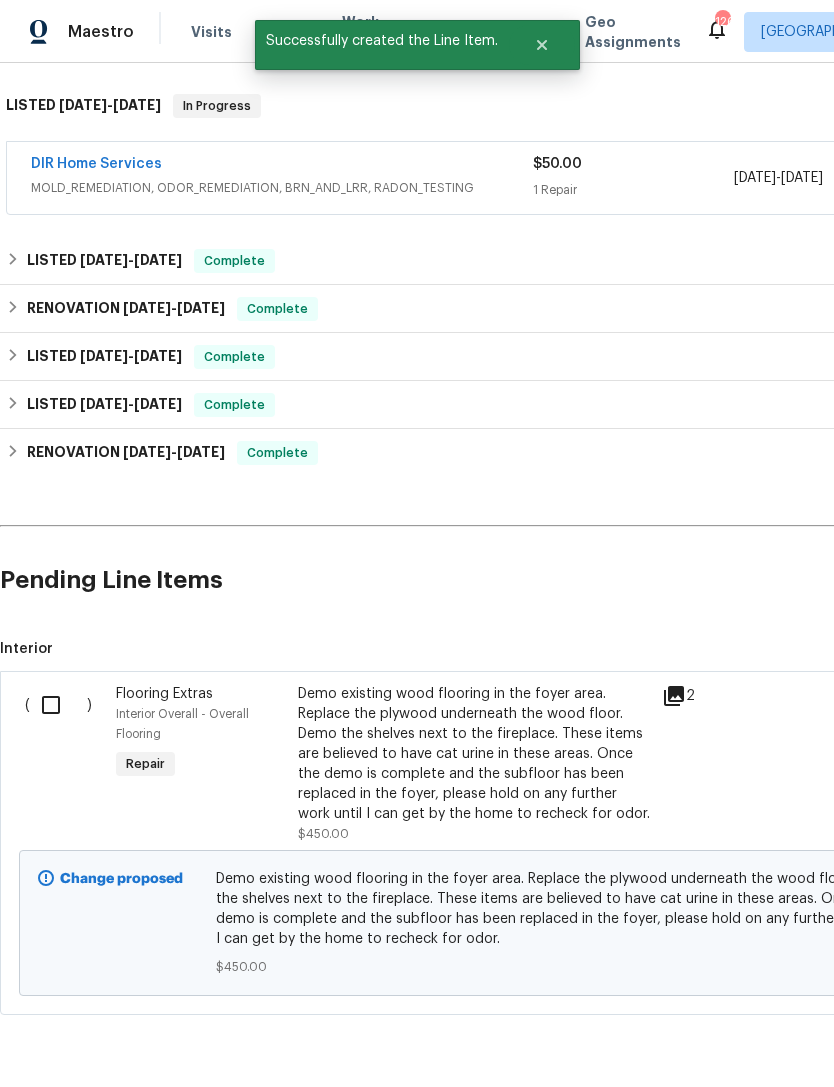 scroll, scrollTop: 305, scrollLeft: 0, axis: vertical 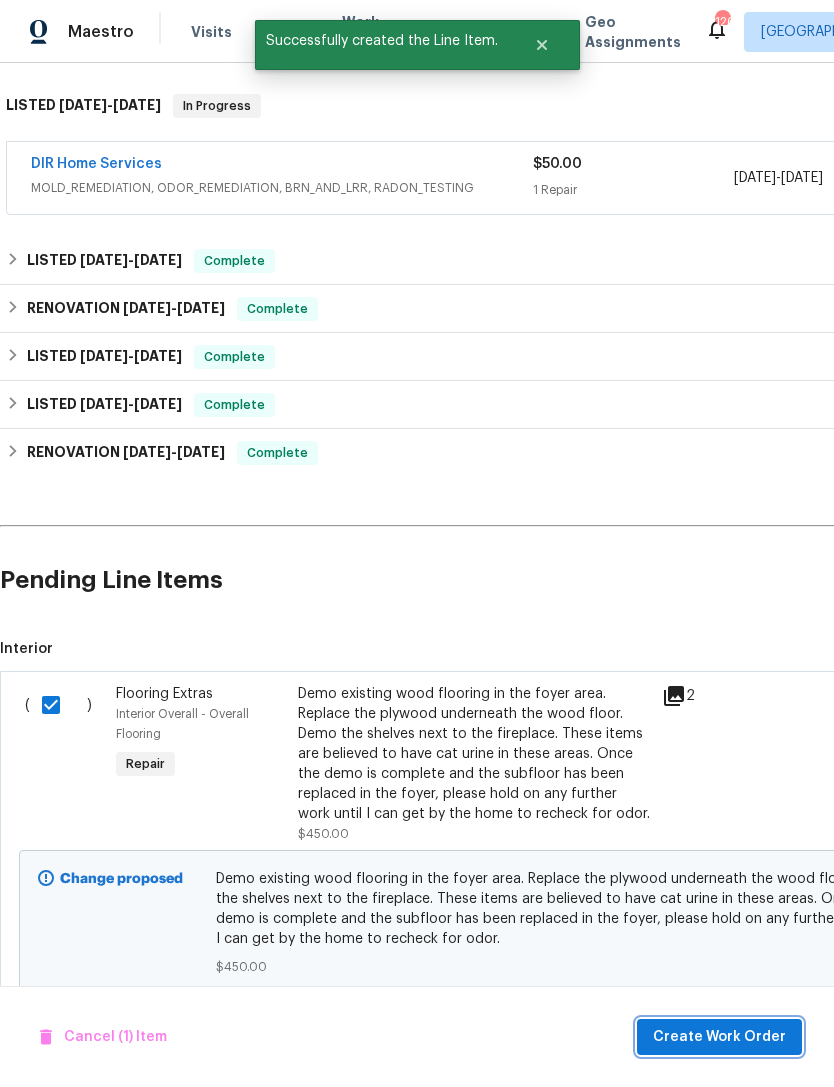click on "Create Work Order" at bounding box center (719, 1037) 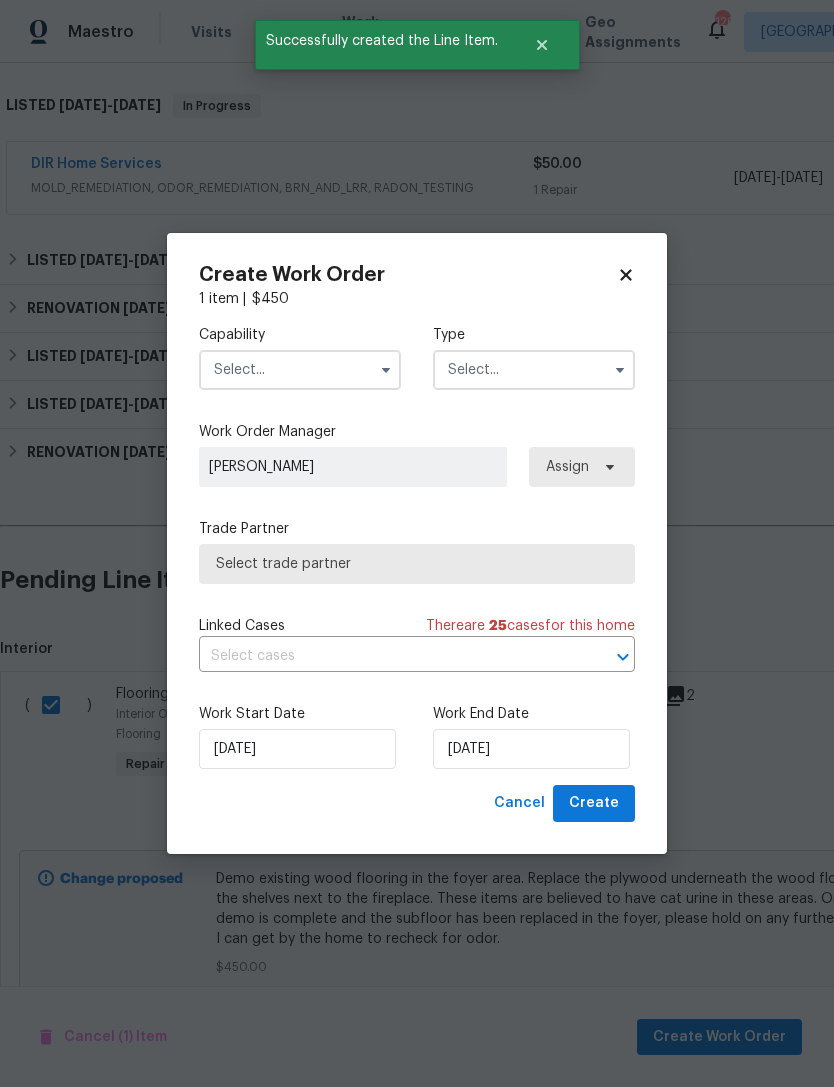 click at bounding box center (300, 370) 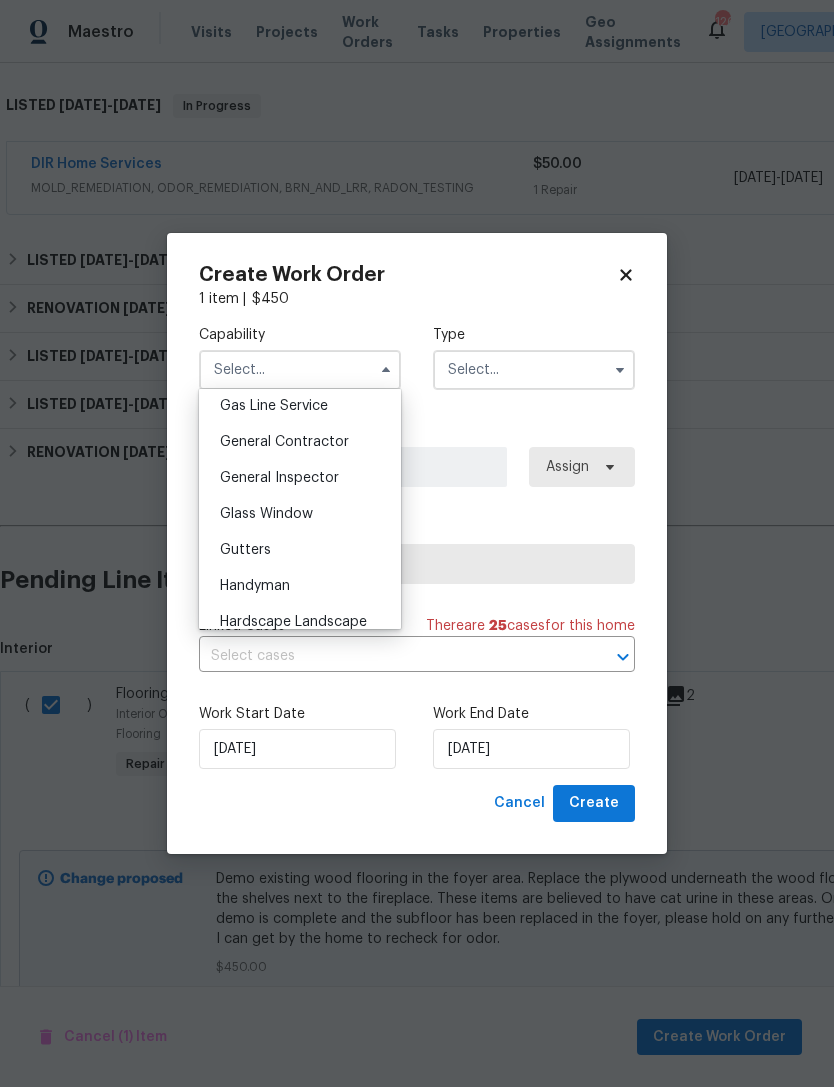 scroll, scrollTop: 925, scrollLeft: 0, axis: vertical 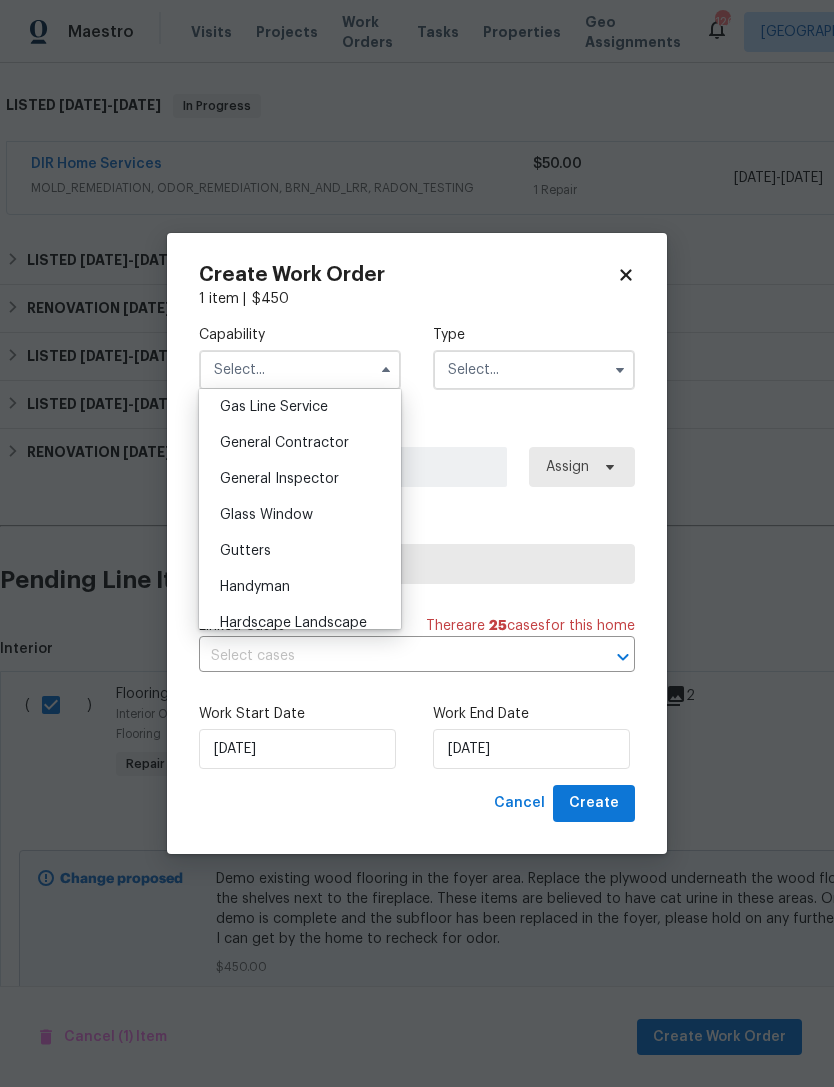 click on "General Contractor" at bounding box center (300, 443) 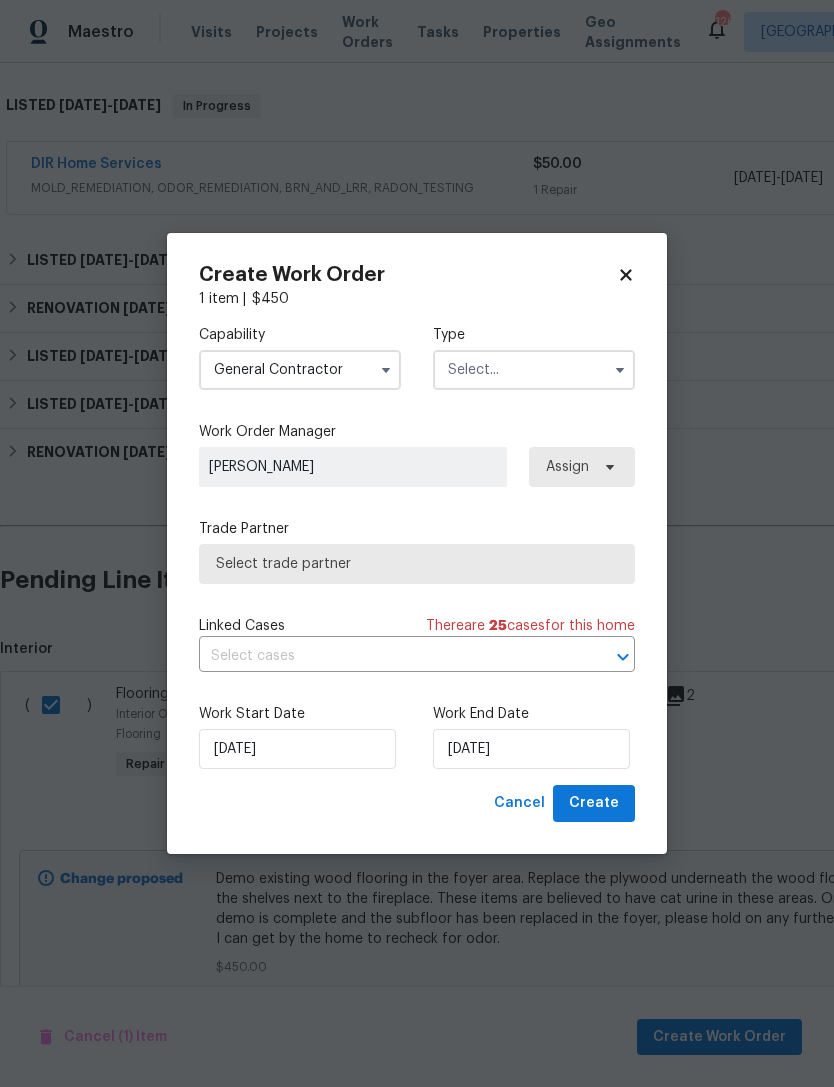 click at bounding box center (534, 370) 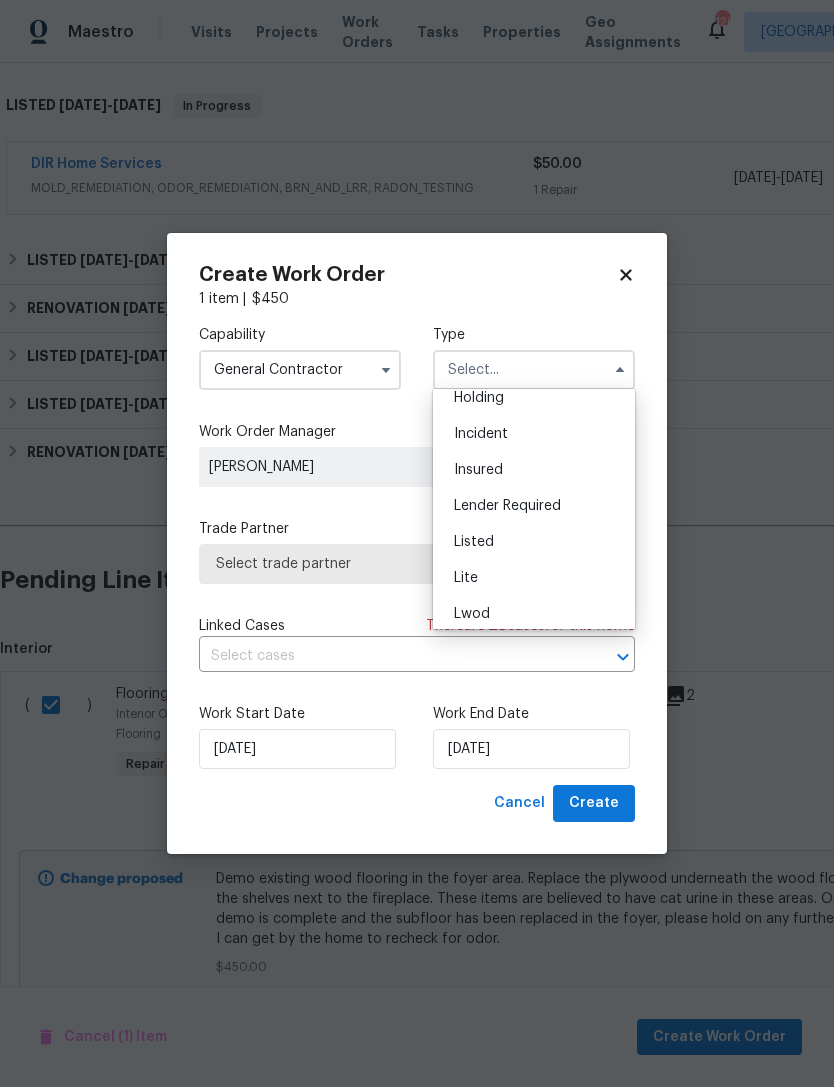 scroll, scrollTop: 100, scrollLeft: 0, axis: vertical 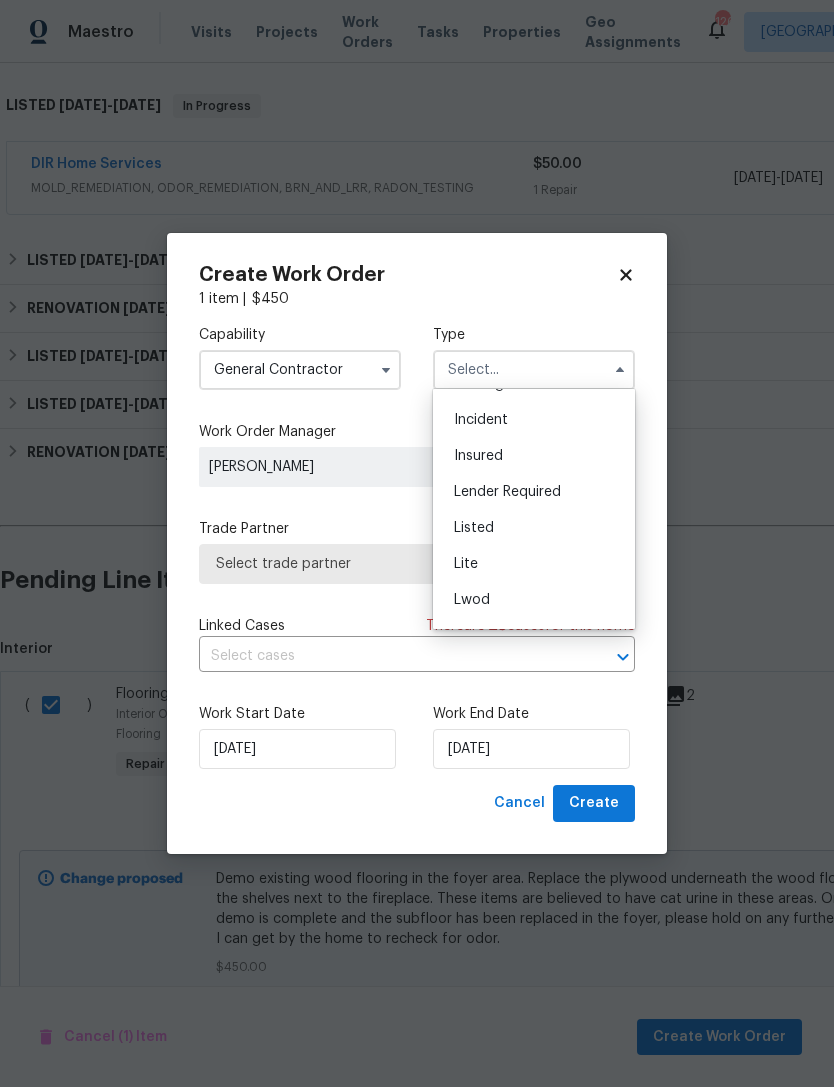 click on "Listed" at bounding box center [534, 528] 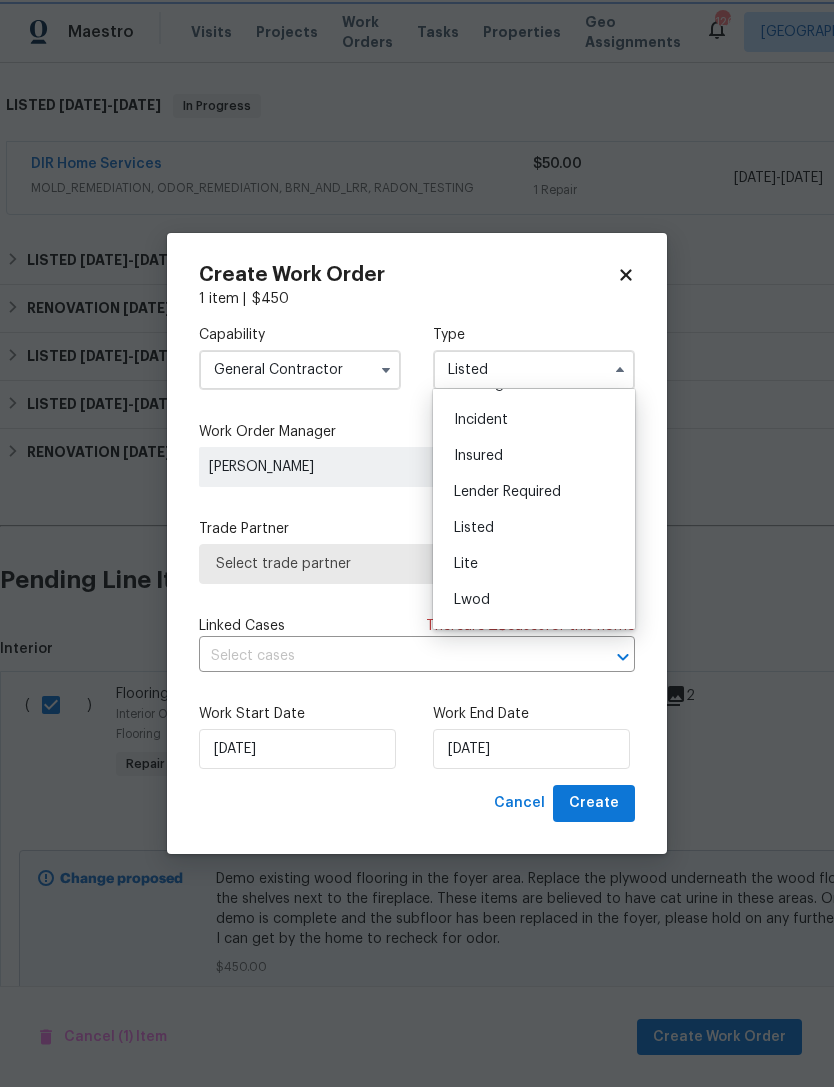 scroll, scrollTop: 0, scrollLeft: 0, axis: both 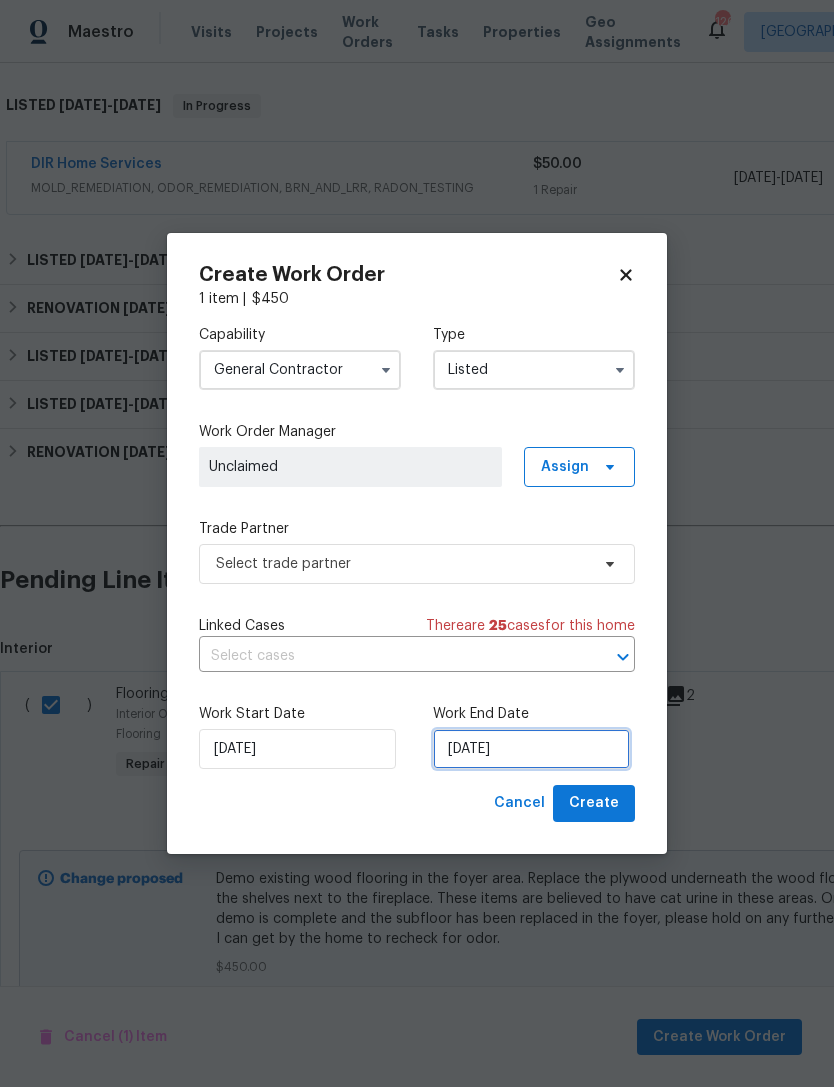 click on "[DATE]" at bounding box center (531, 749) 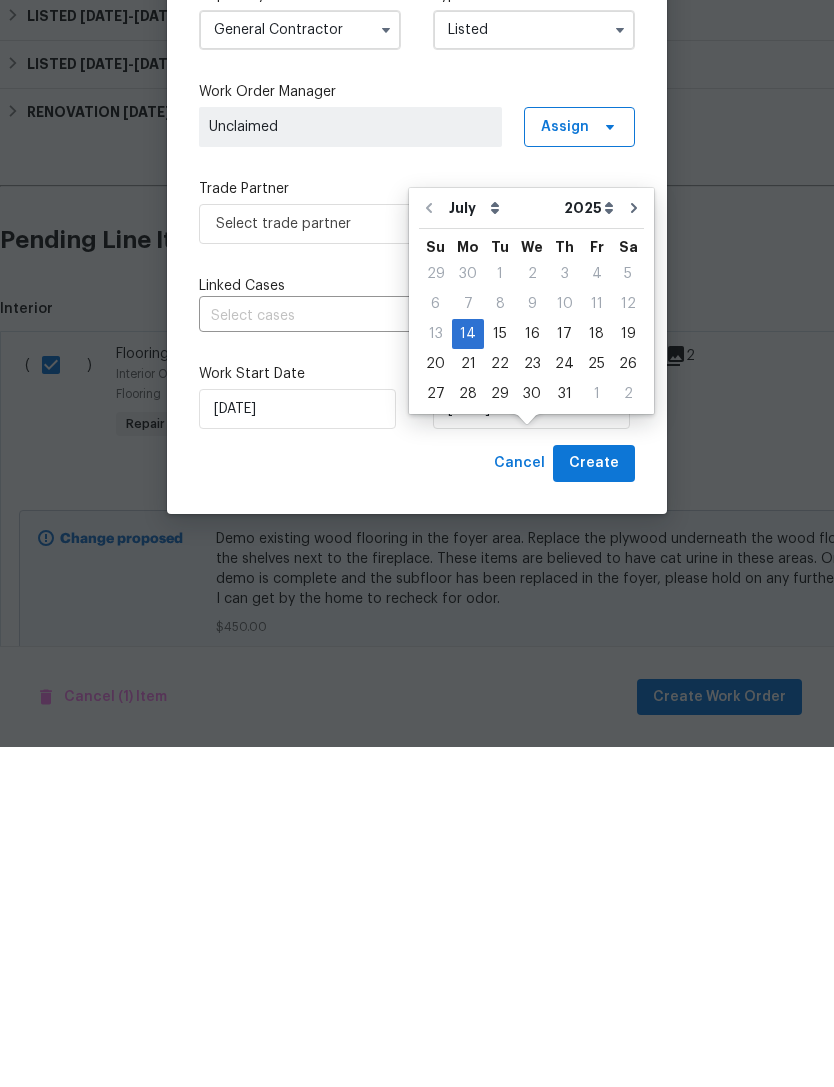 click on "17" at bounding box center [564, 674] 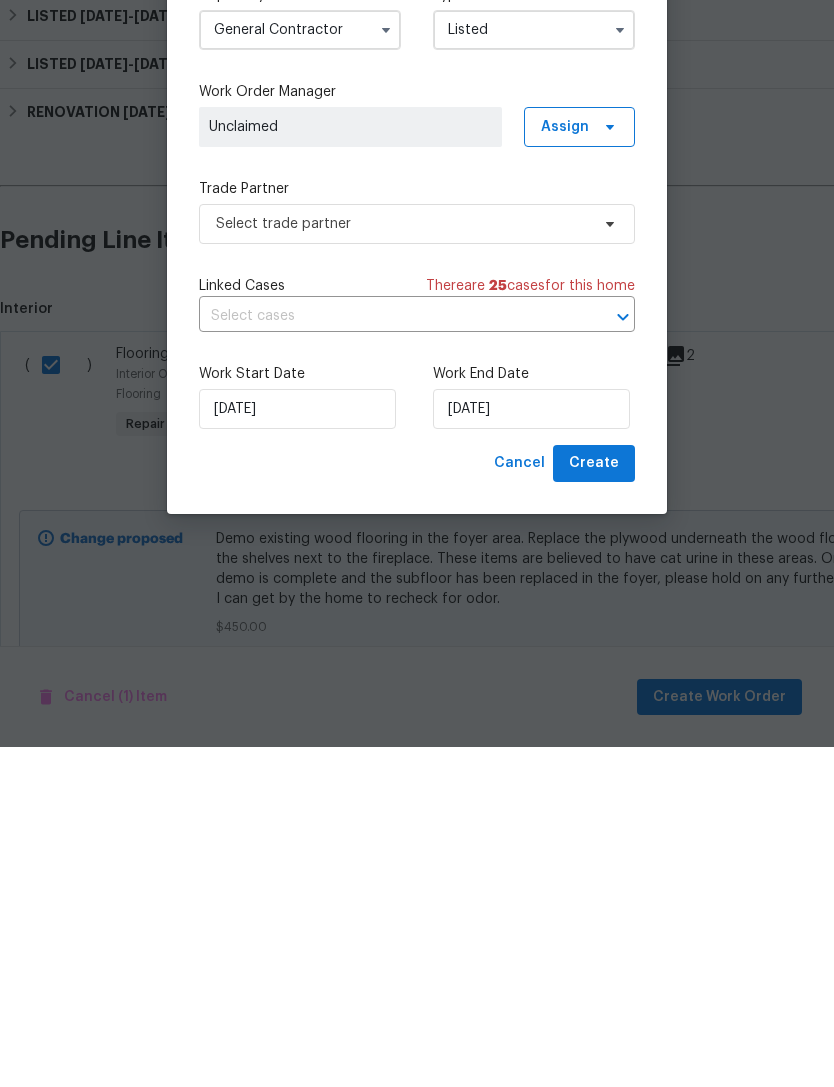 scroll, scrollTop: 64, scrollLeft: 0, axis: vertical 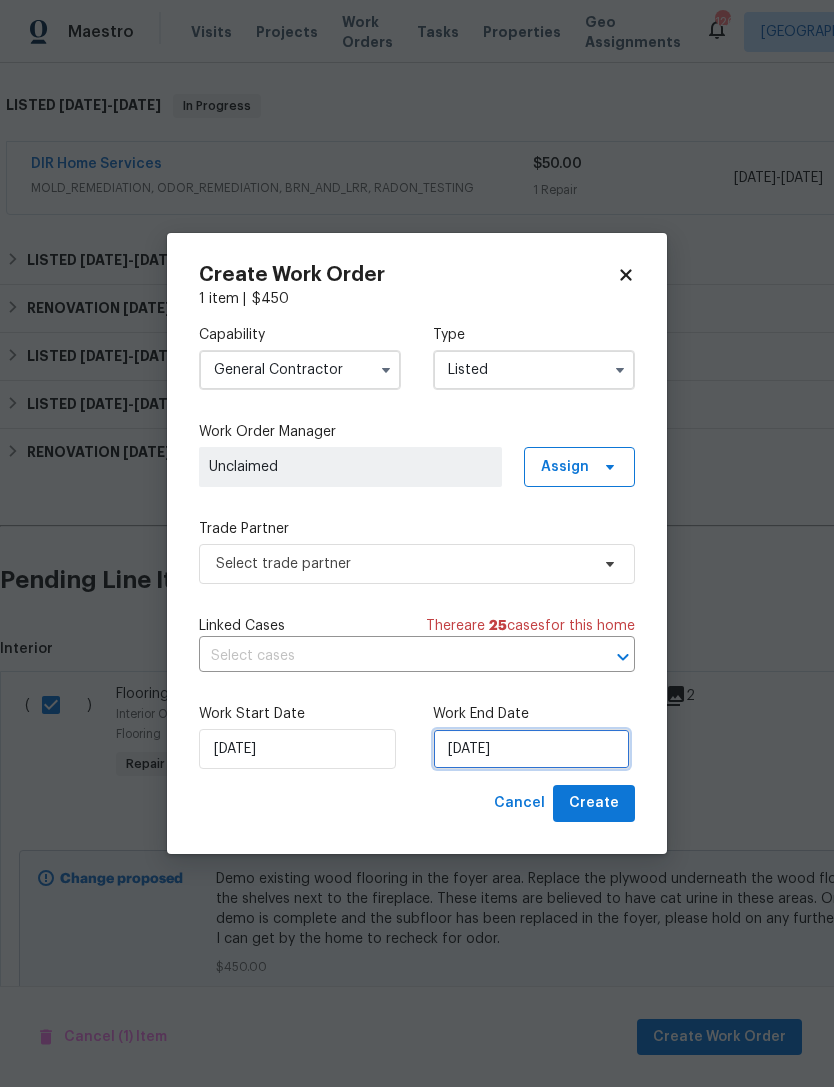 click on "[DATE]" at bounding box center [531, 749] 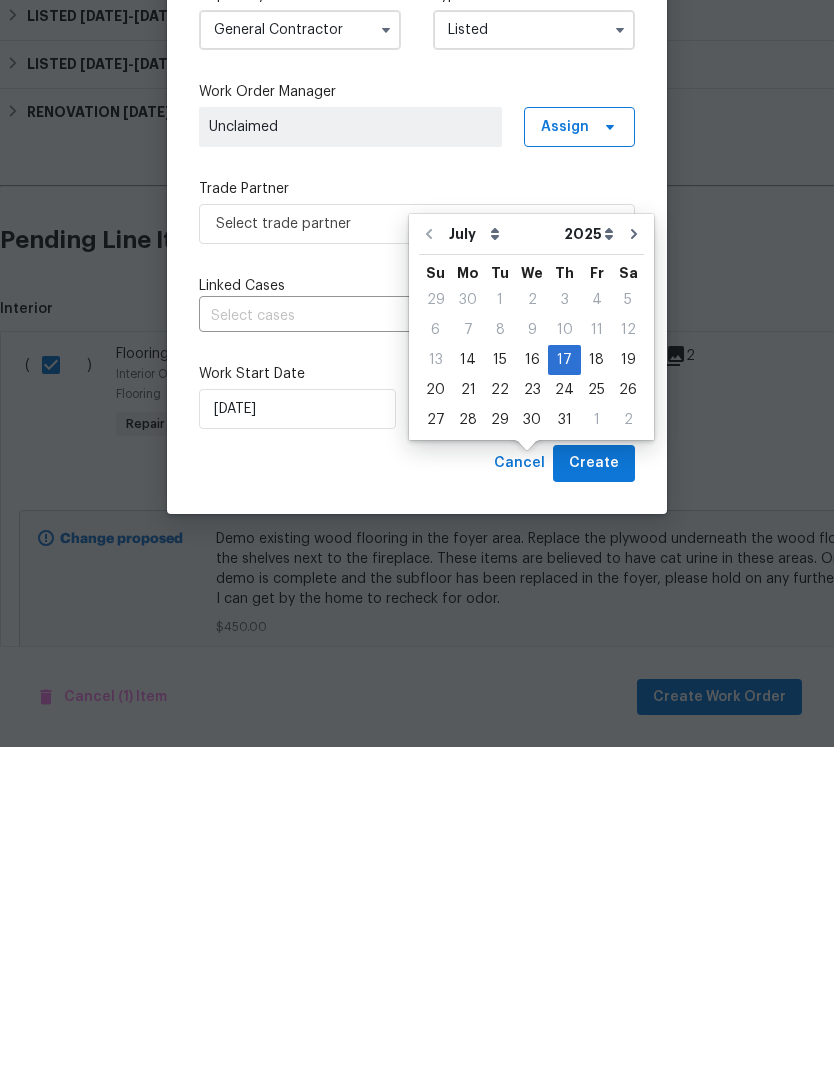 click on "16" at bounding box center (532, 700) 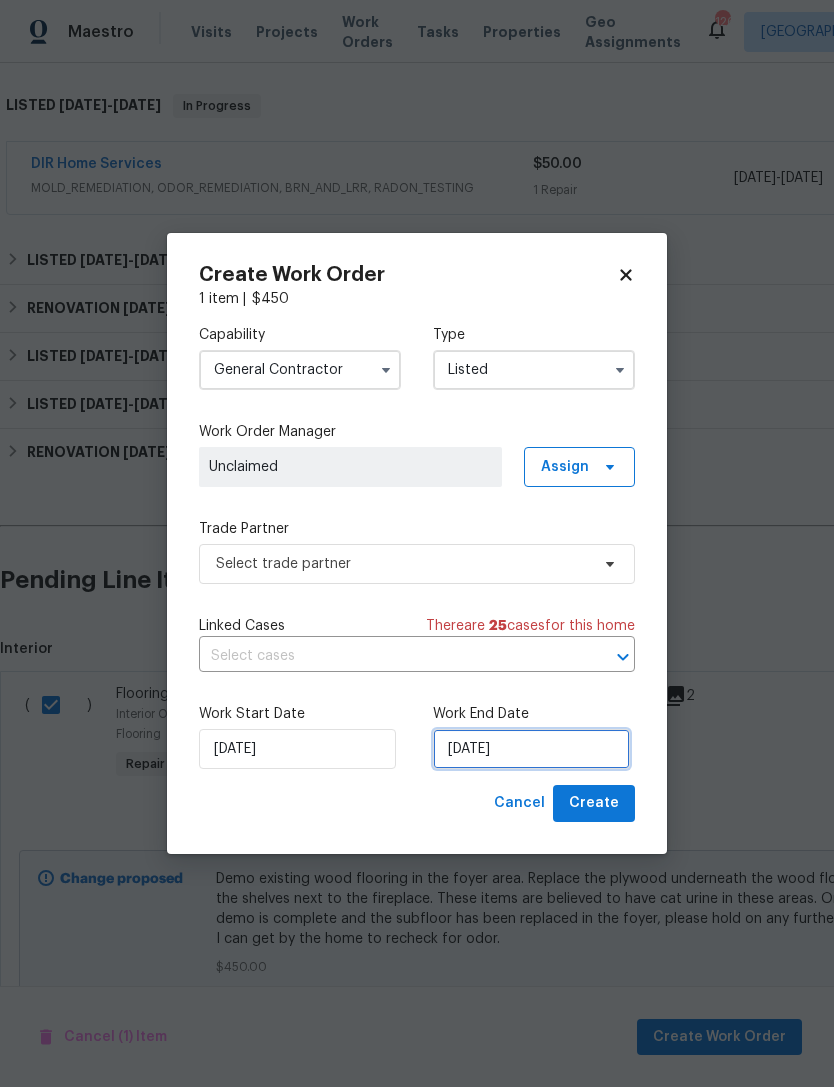 click on "7/16/2025" at bounding box center [531, 749] 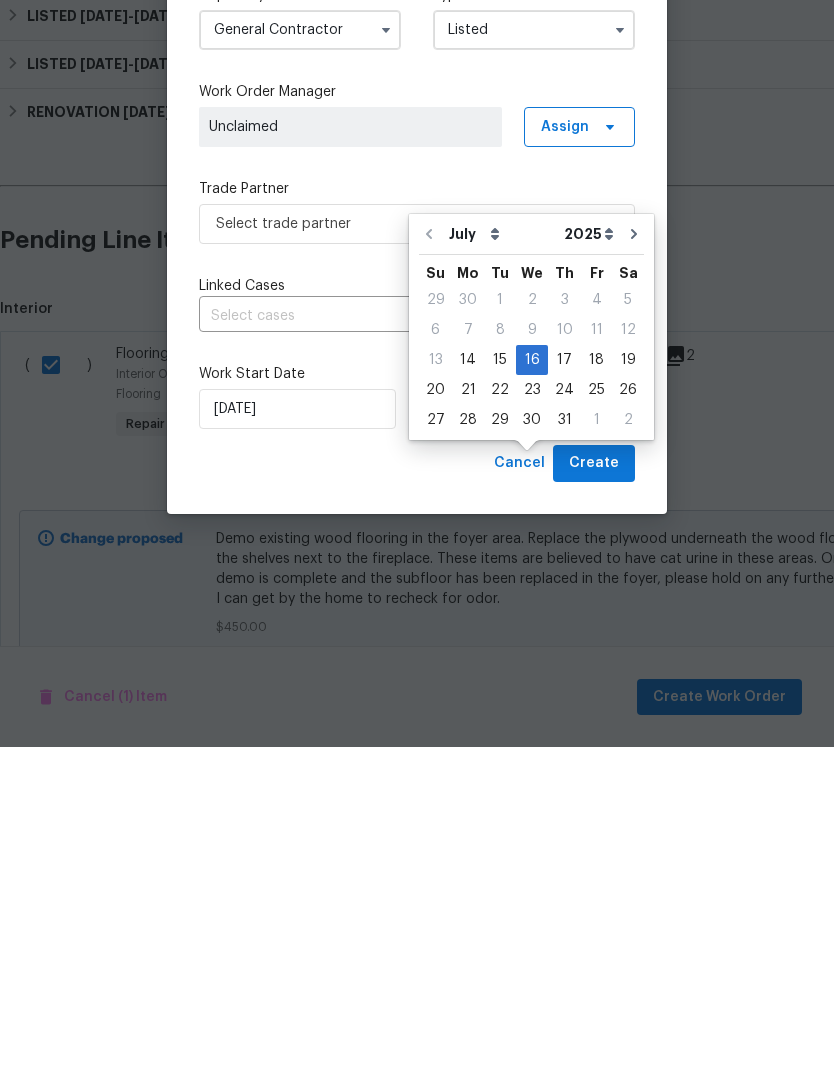 click on "18" at bounding box center [596, 700] 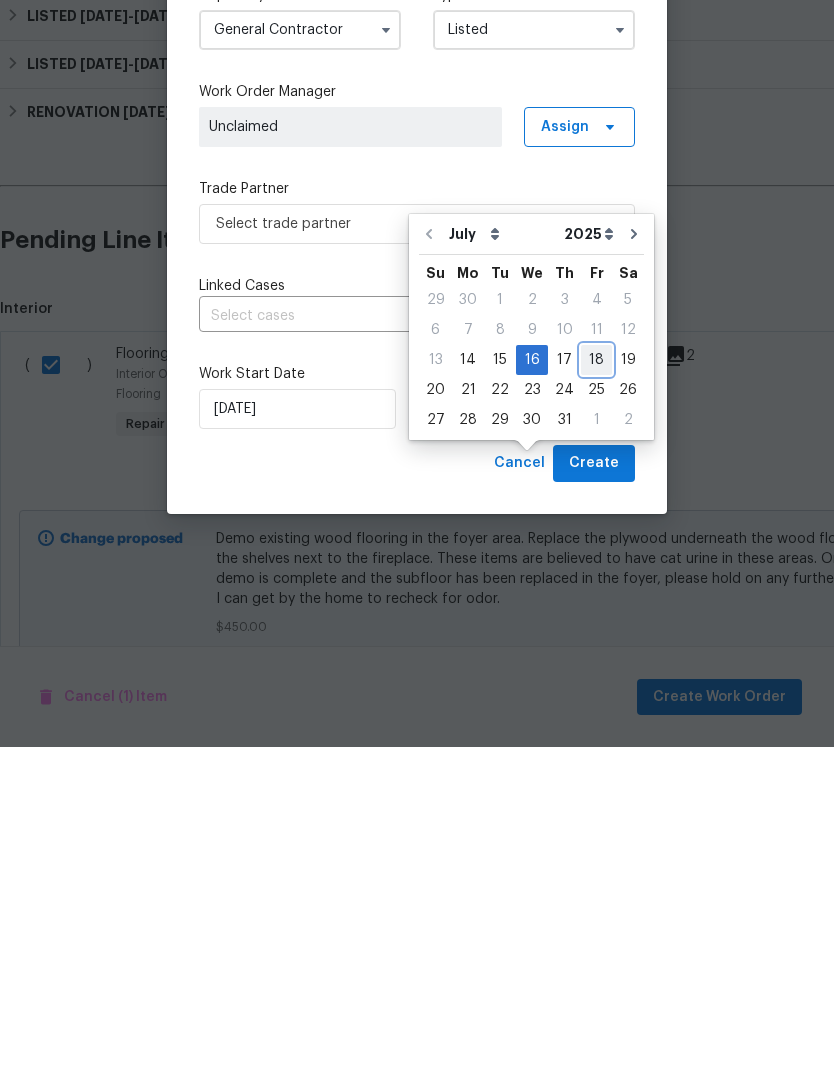 type on "7/18/2025" 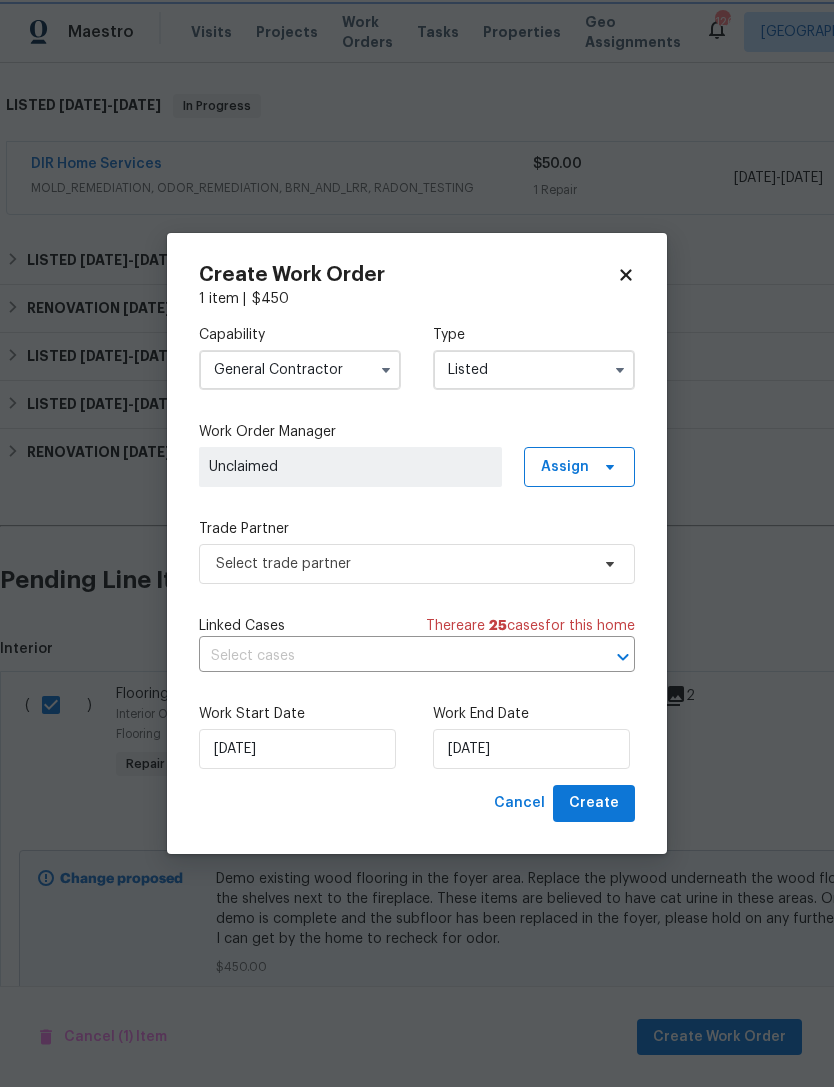click on "Create" at bounding box center [594, 803] 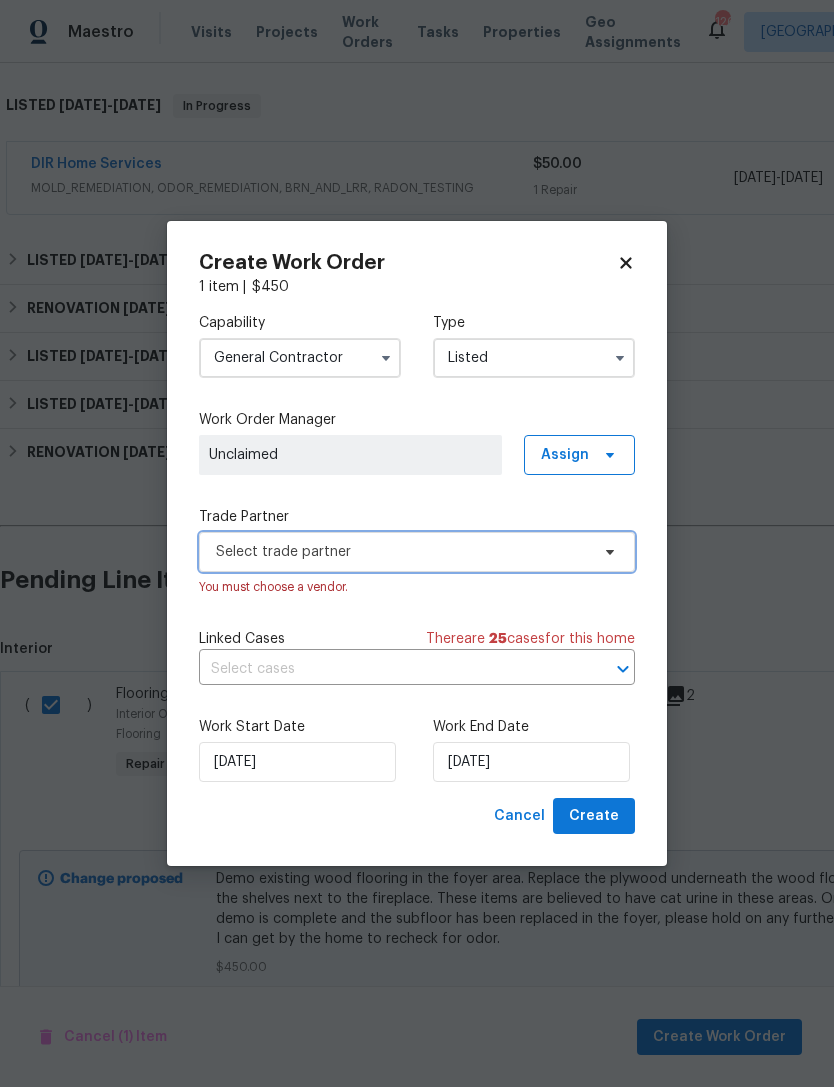 click on "Select trade partner" at bounding box center (402, 552) 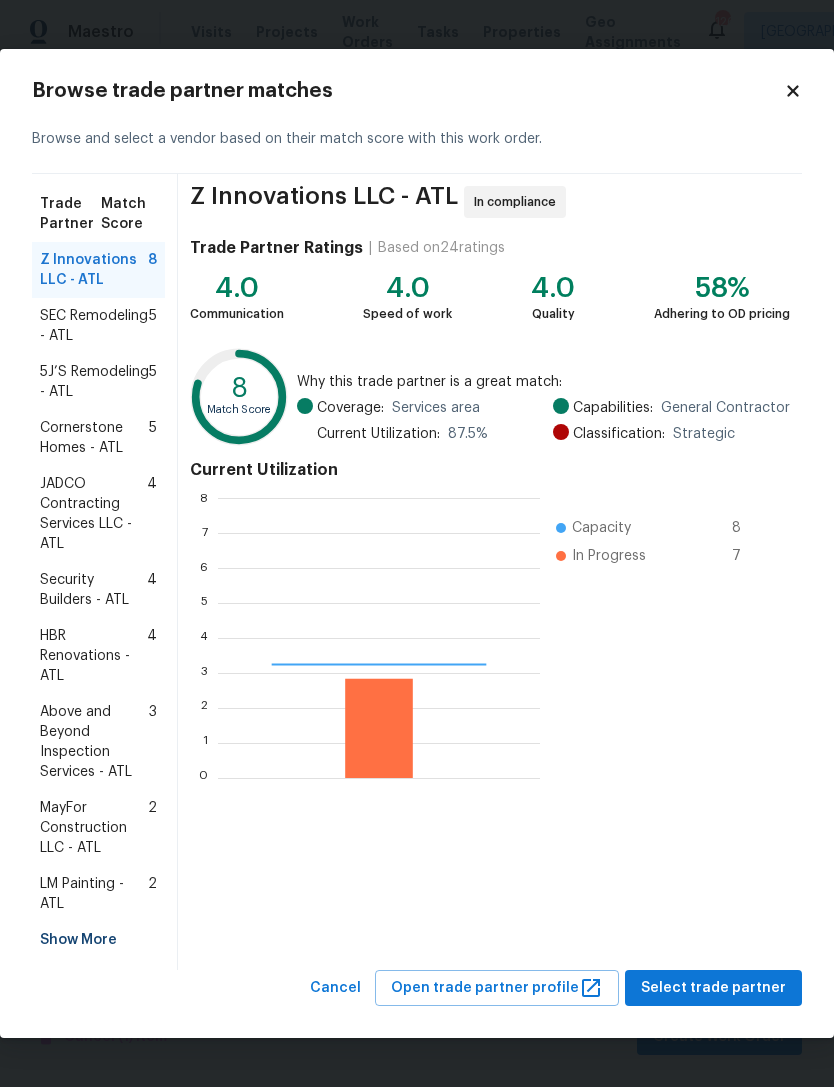 scroll, scrollTop: 2, scrollLeft: 2, axis: both 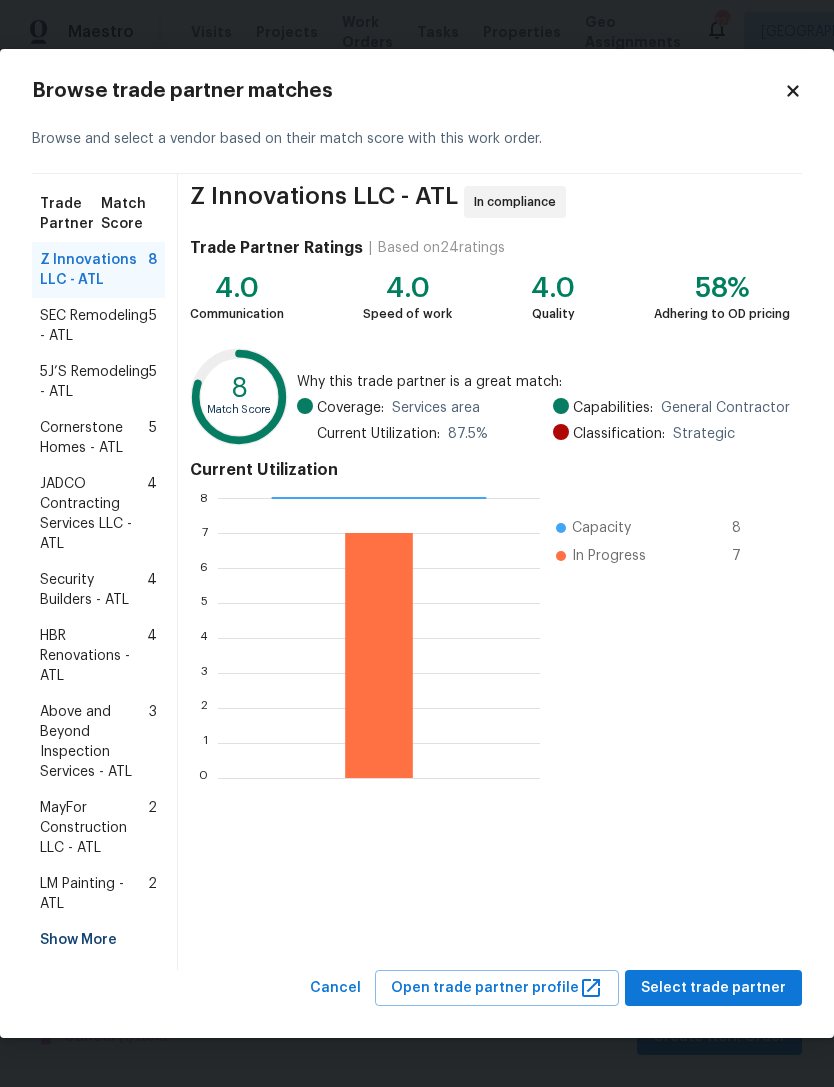 click on "Above and Beyond Inspection Services - ATL" at bounding box center [94, 742] 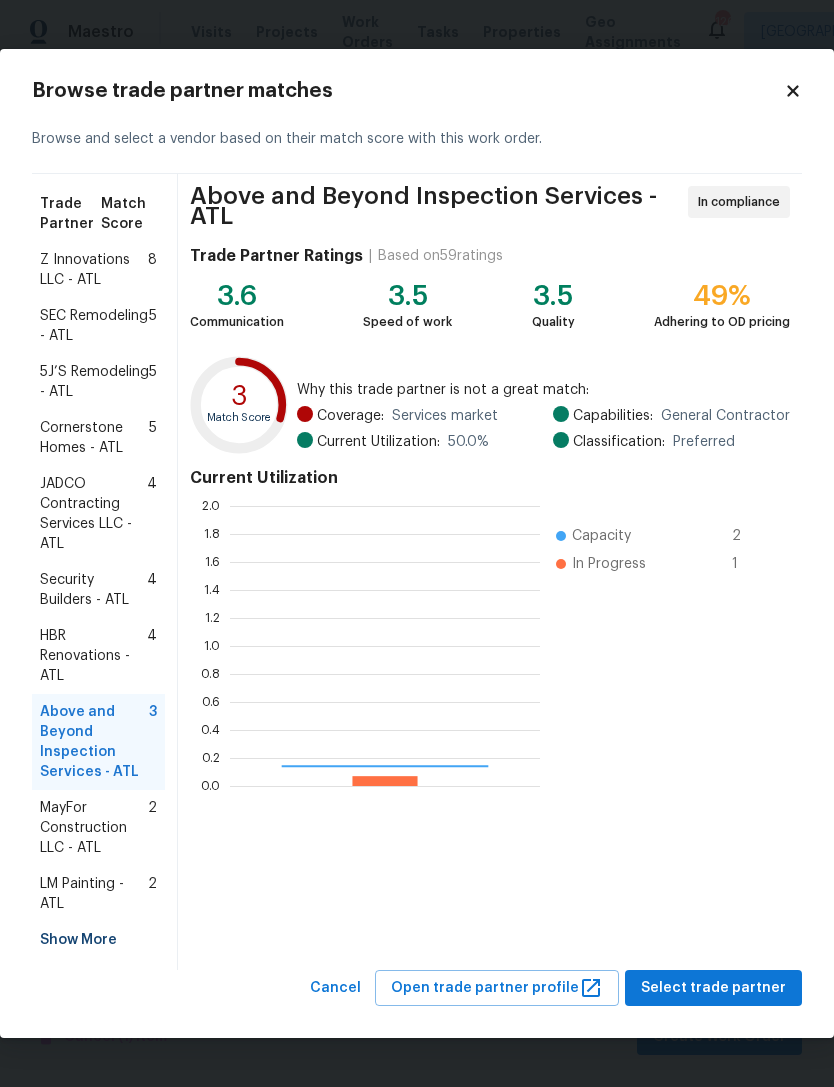 scroll, scrollTop: 2, scrollLeft: 2, axis: both 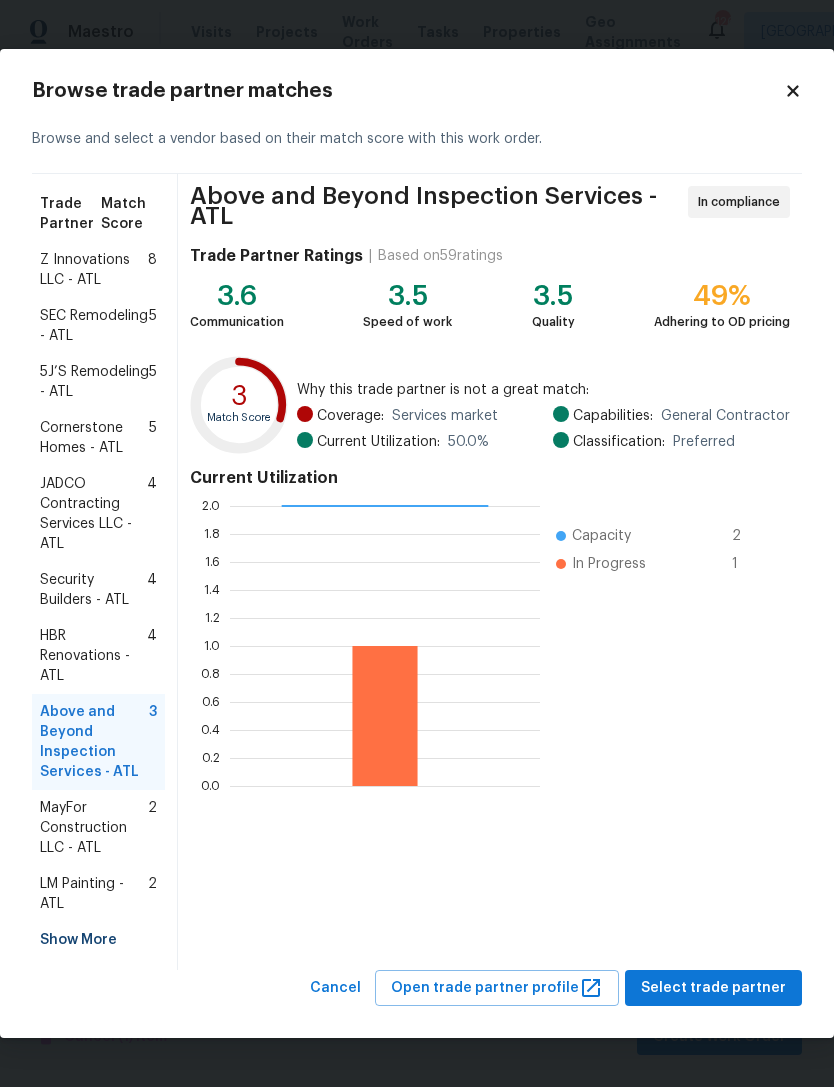 click on "Z Innovations LLC - ATL" at bounding box center [94, 270] 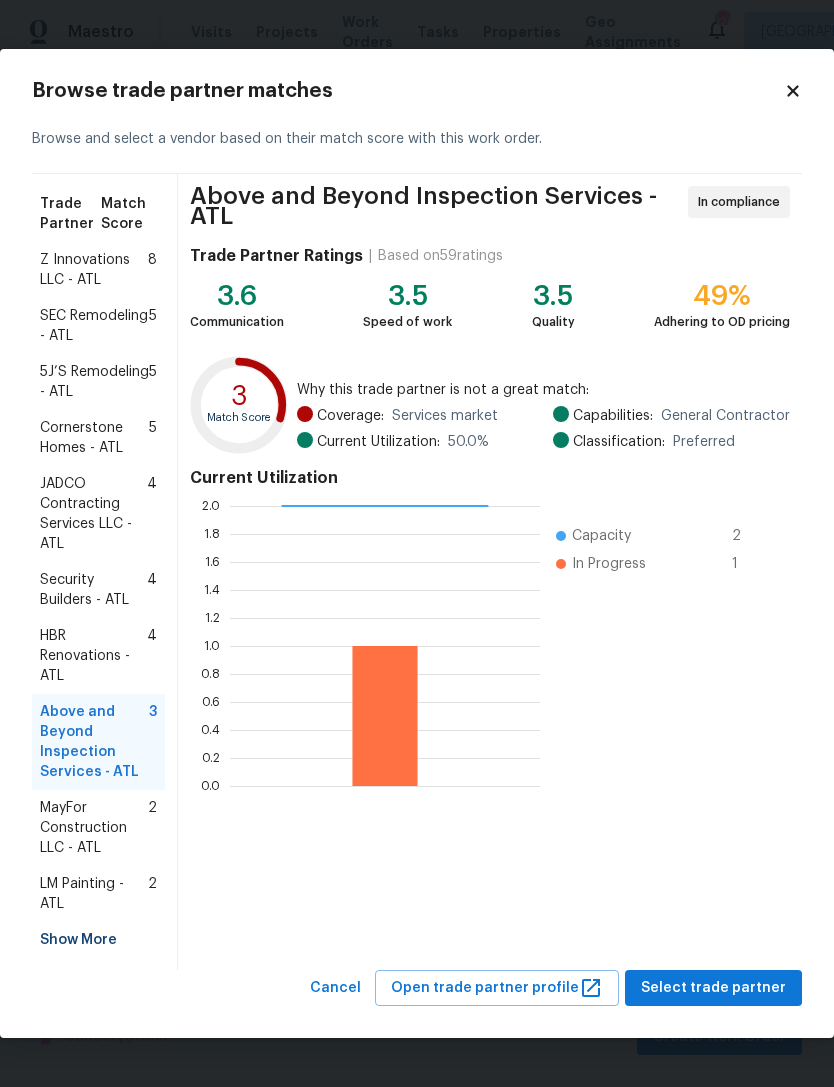 scroll, scrollTop: 2, scrollLeft: 2, axis: both 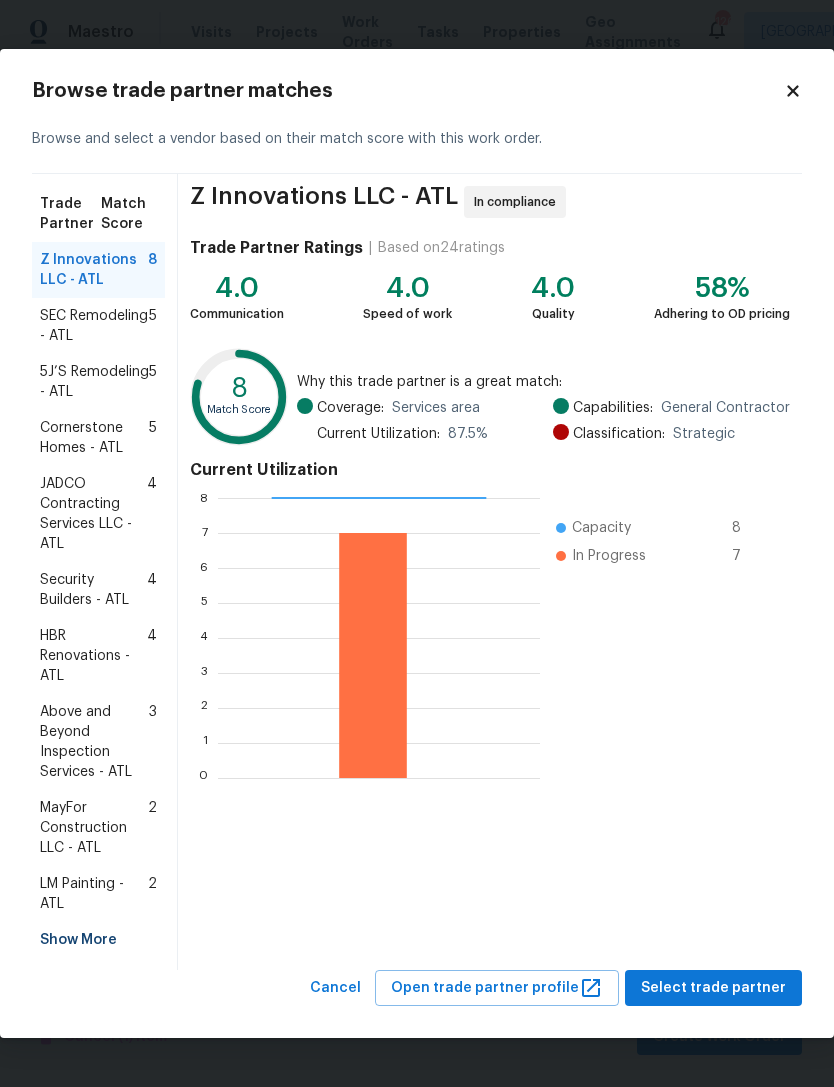 click on "5J’S Remodeling - ATL" at bounding box center [94, 382] 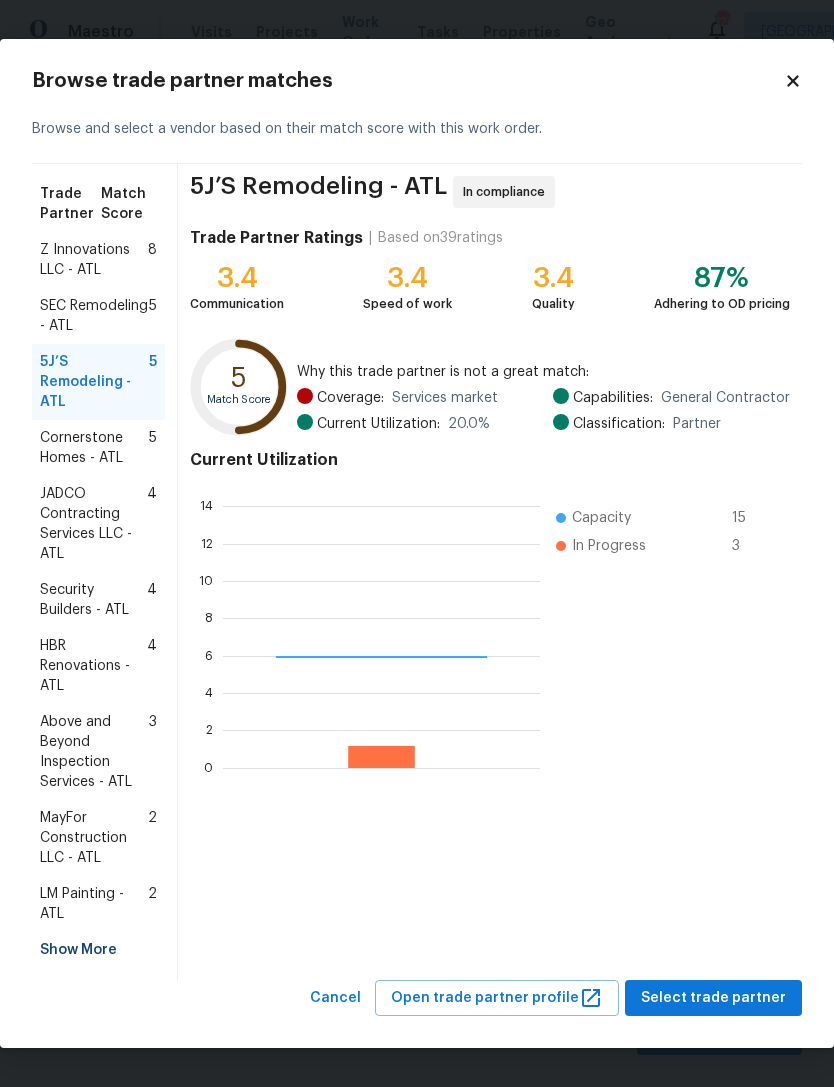 scroll, scrollTop: 2, scrollLeft: 2, axis: both 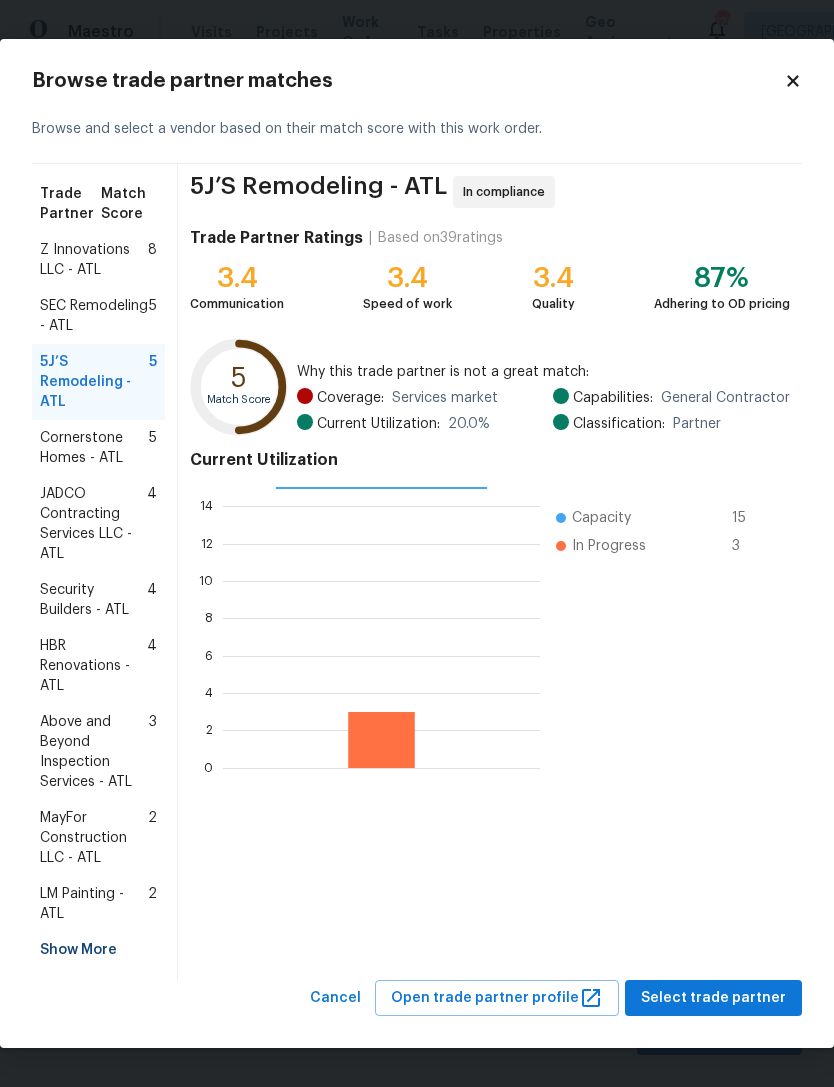 click on "Security Builders - ATL" at bounding box center (93, 600) 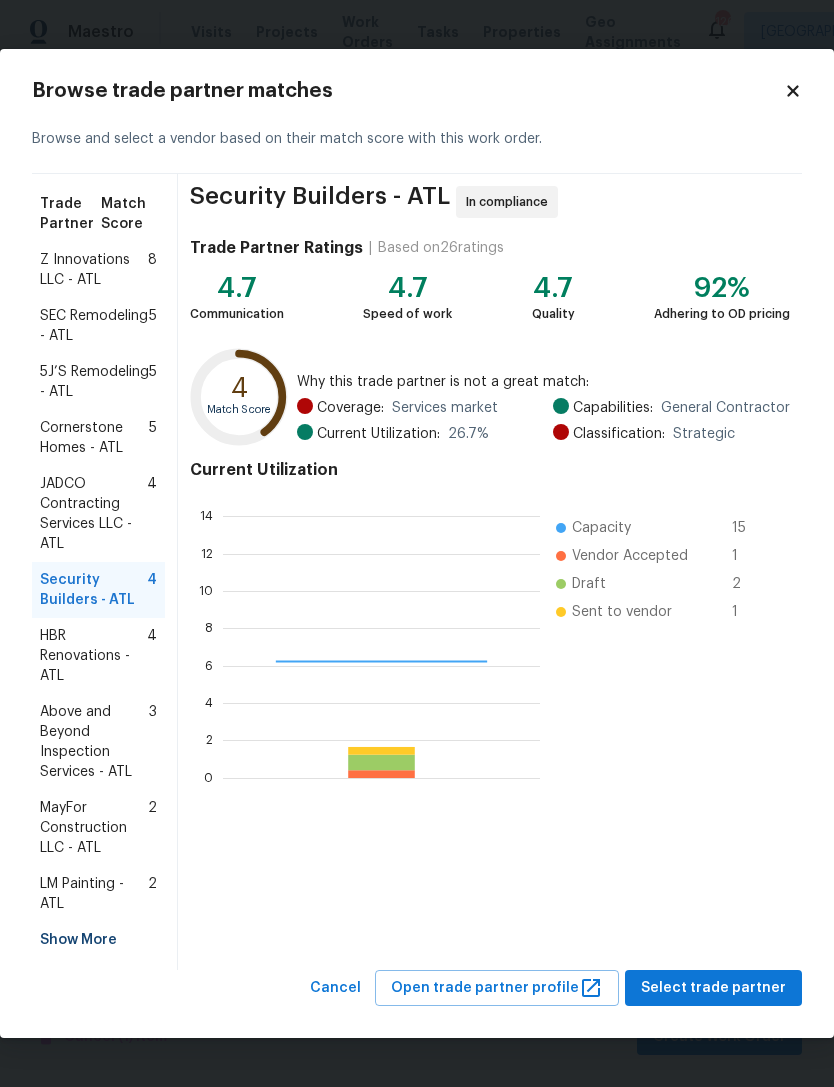 scroll, scrollTop: 2, scrollLeft: 2, axis: both 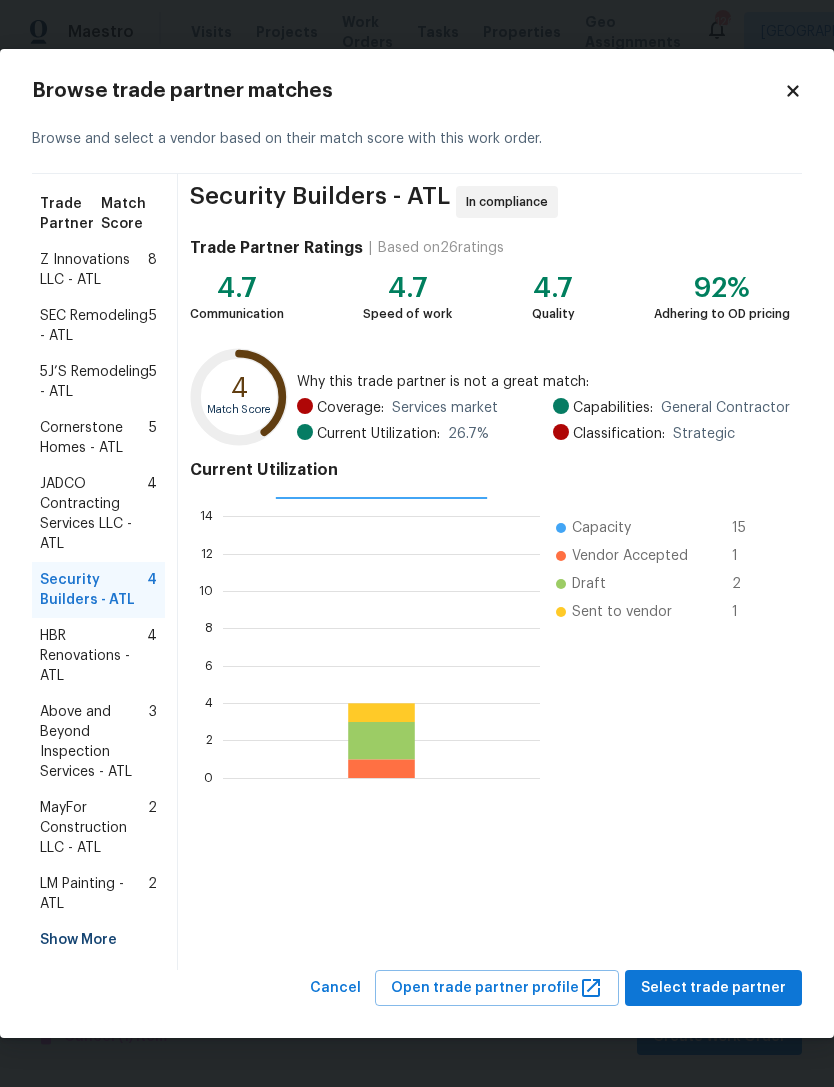 click on "HBR Renovations - ATL" at bounding box center [93, 656] 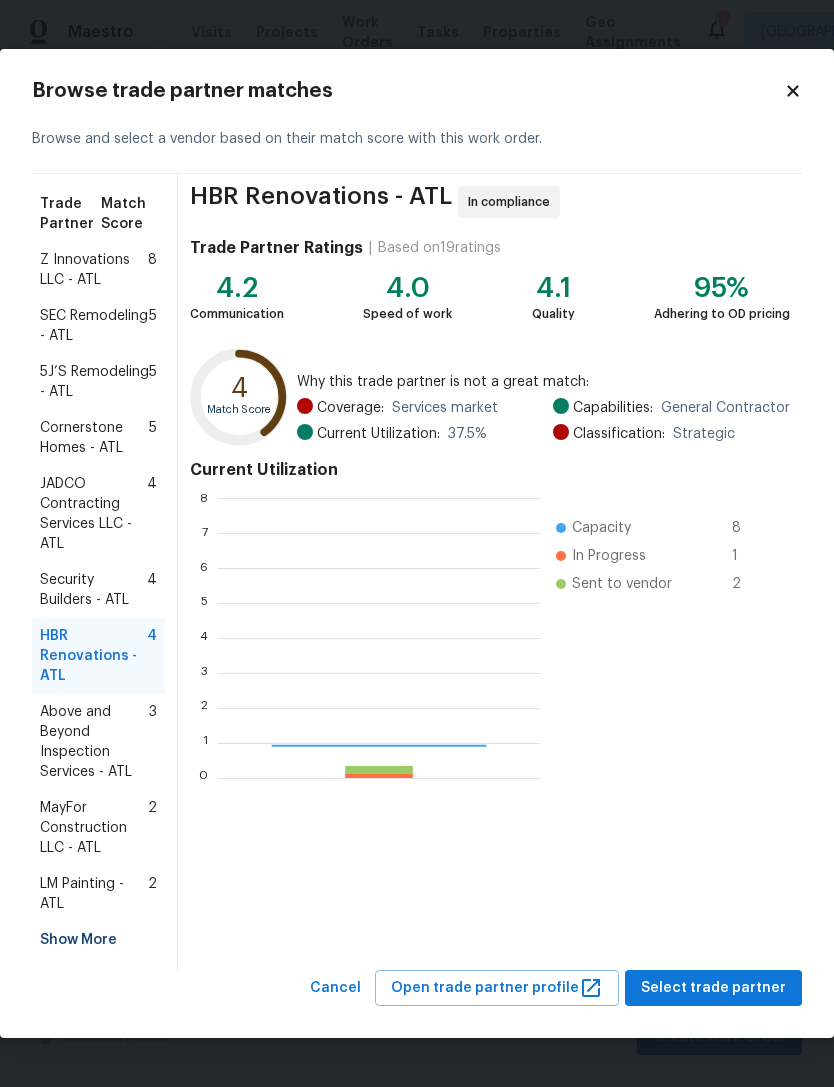 scroll, scrollTop: 2, scrollLeft: 2, axis: both 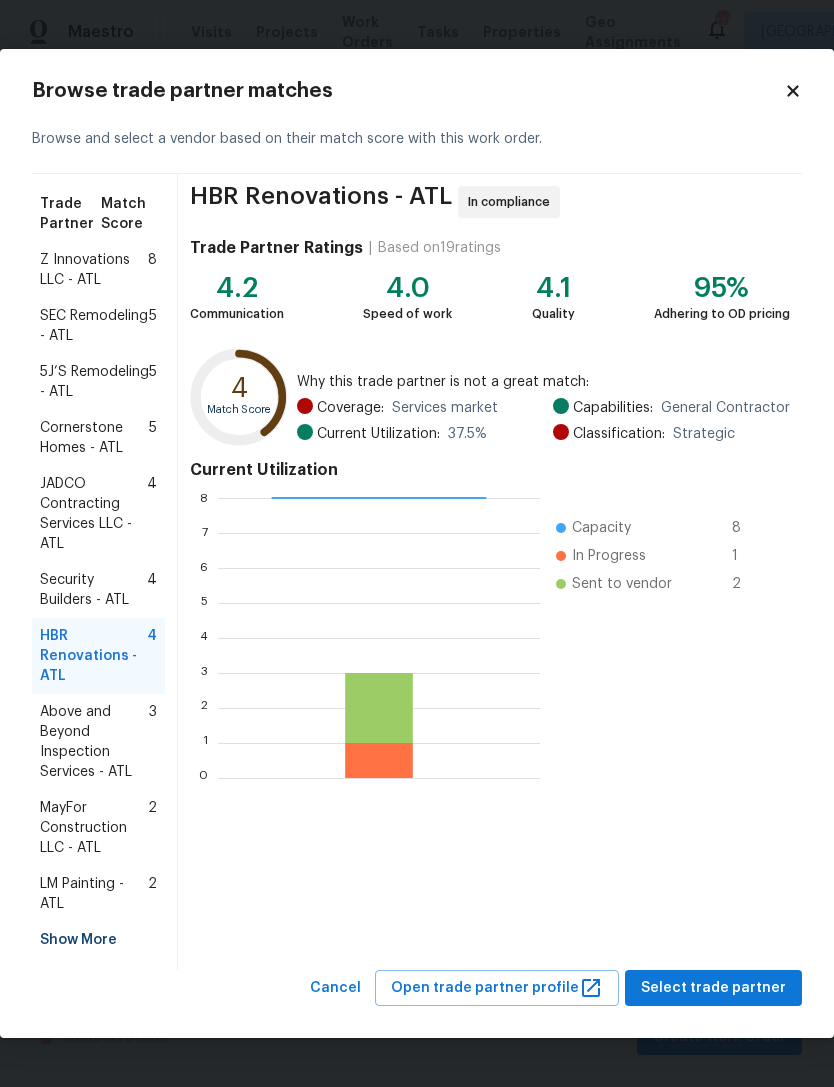 click on "Above and Beyond Inspection Services - ATL" at bounding box center (94, 742) 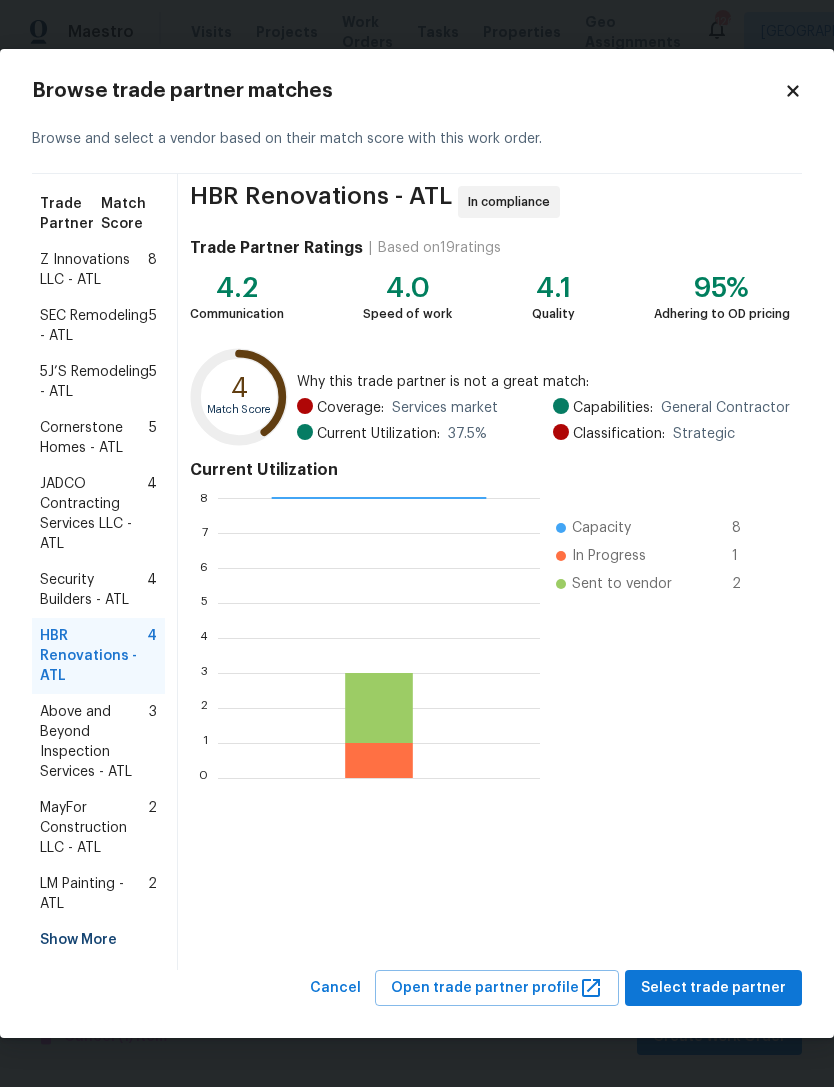 scroll, scrollTop: 280, scrollLeft: 310, axis: both 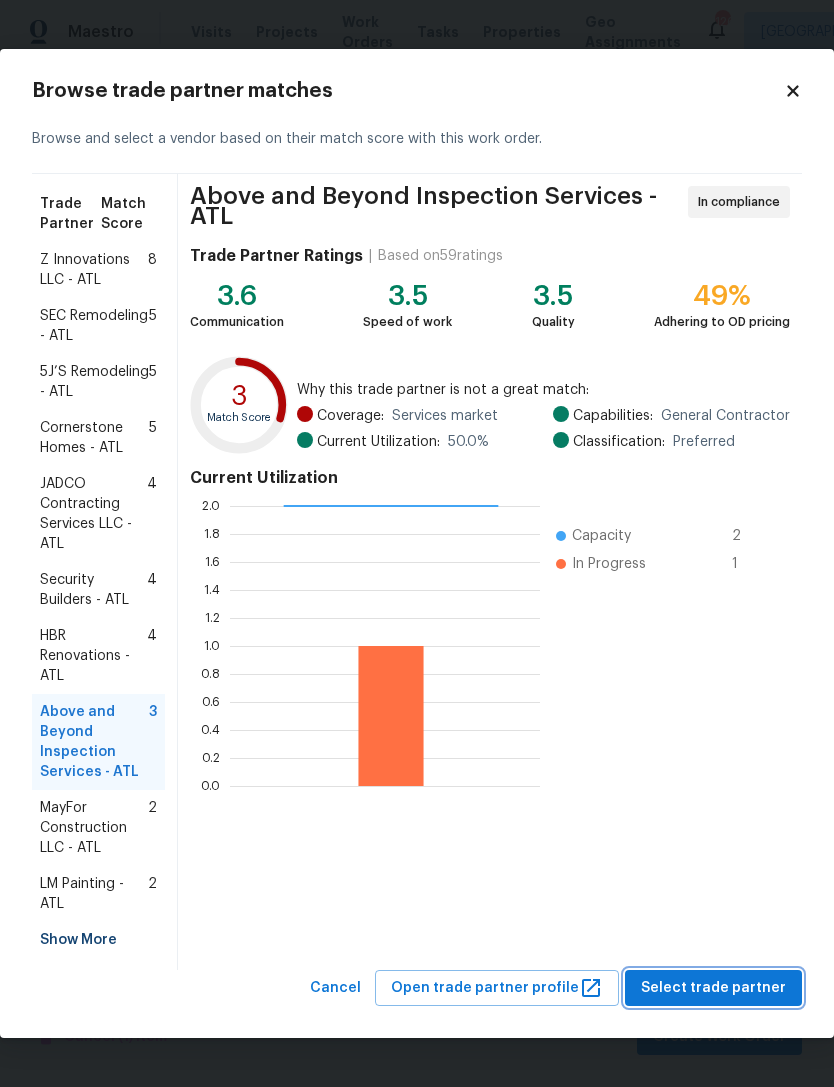 click on "Select trade partner" at bounding box center [713, 988] 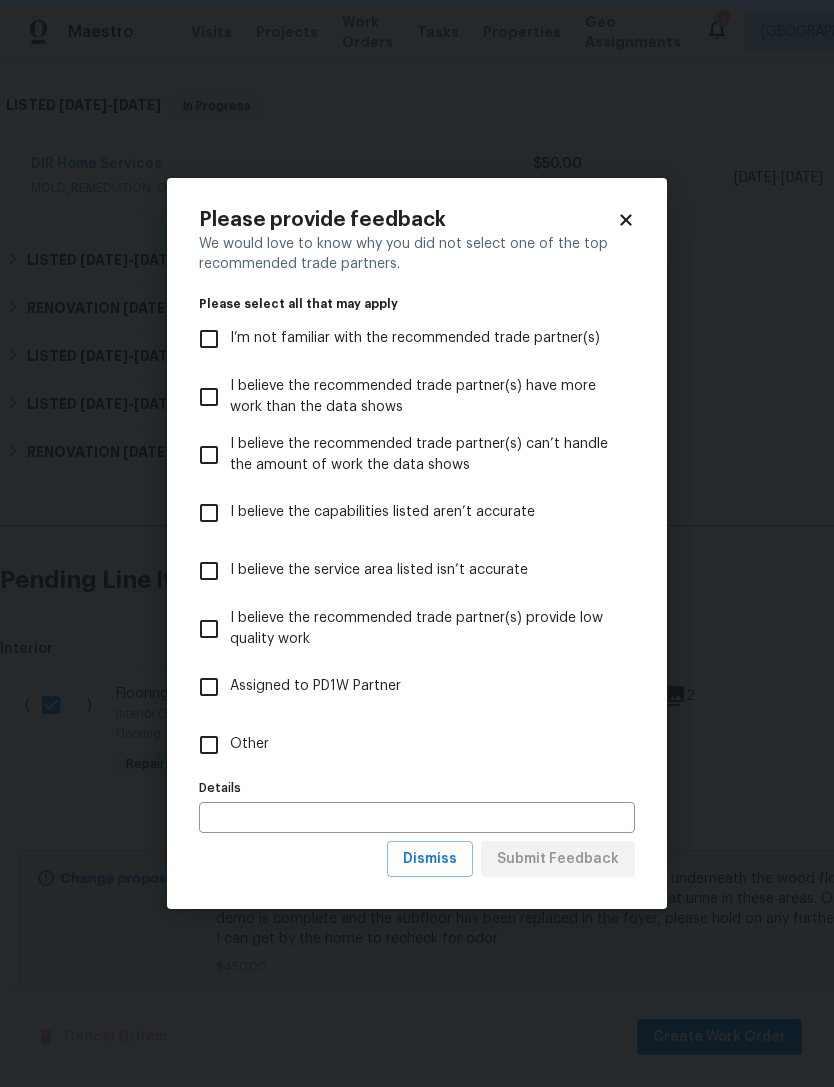 click on "Other" at bounding box center [209, 745] 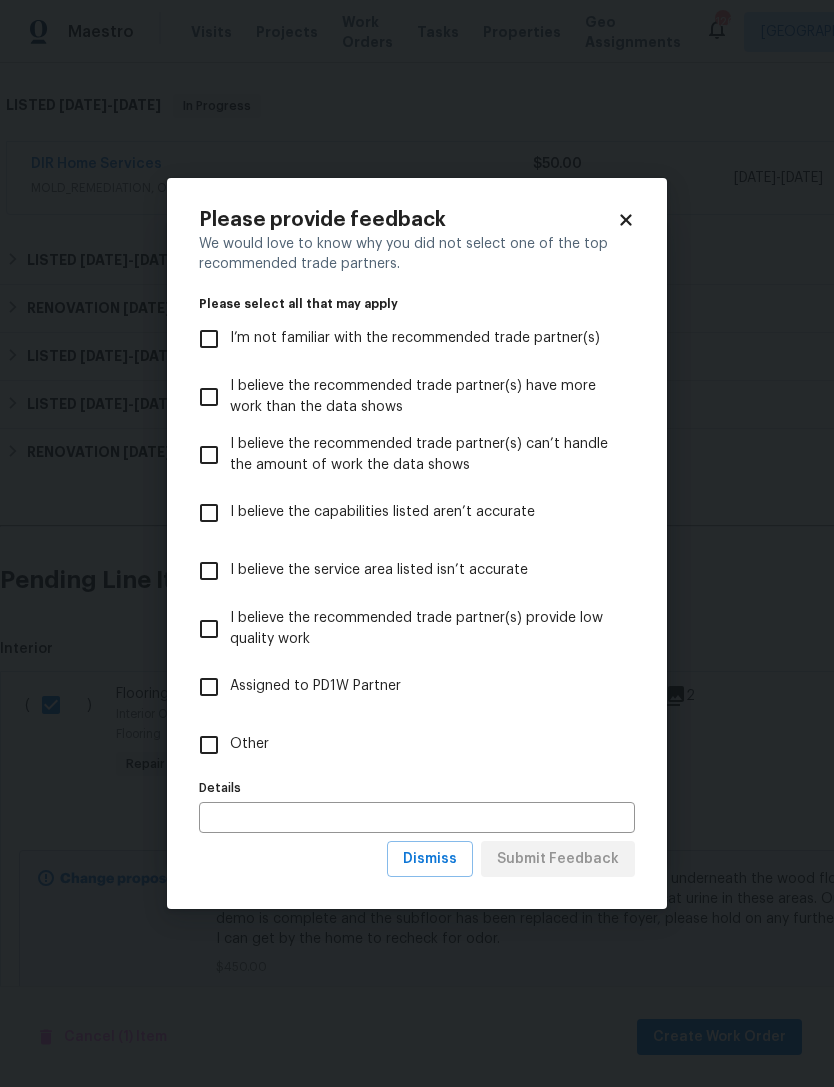 checkbox on "true" 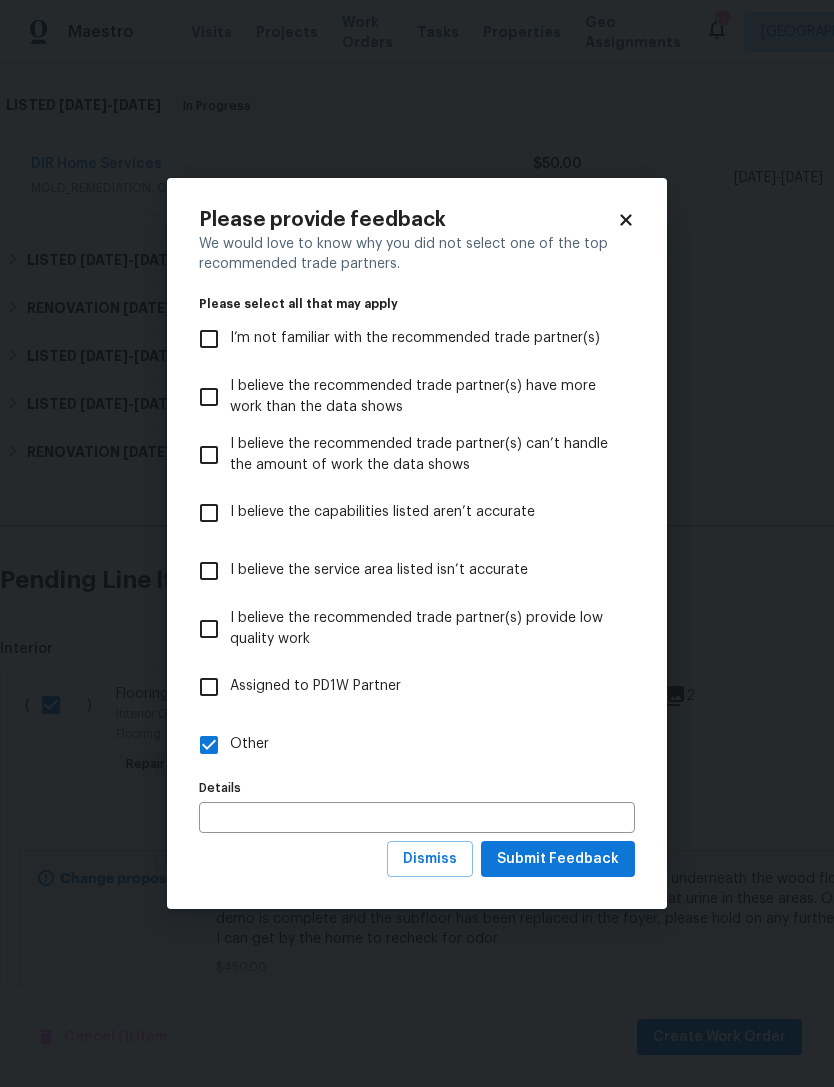 click on "Submit Feedback" at bounding box center [558, 859] 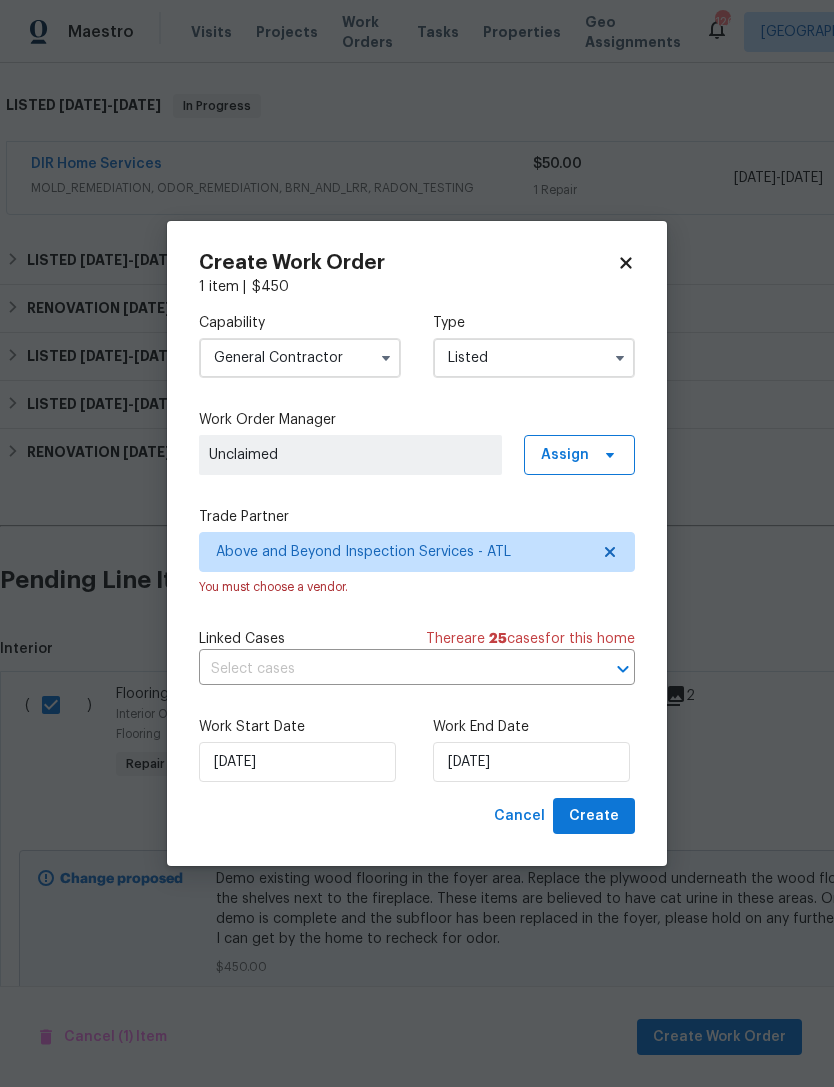 click on "Create" at bounding box center [594, 816] 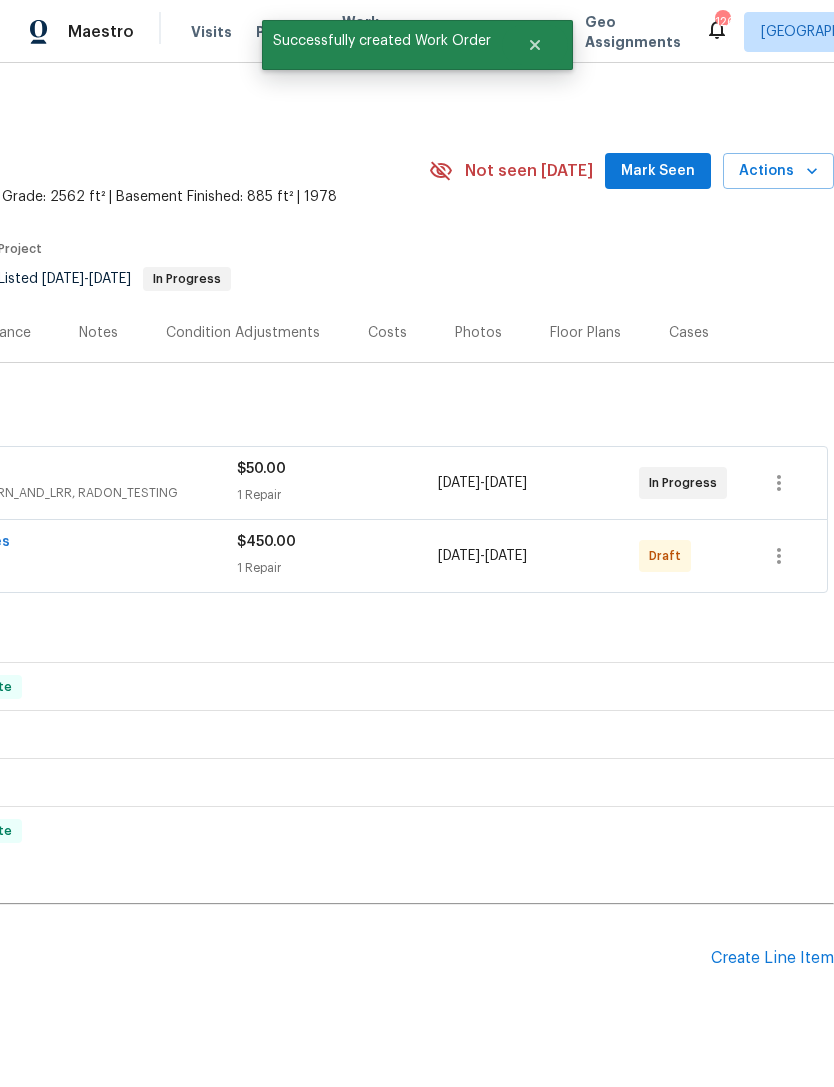 scroll, scrollTop: 0, scrollLeft: 296, axis: horizontal 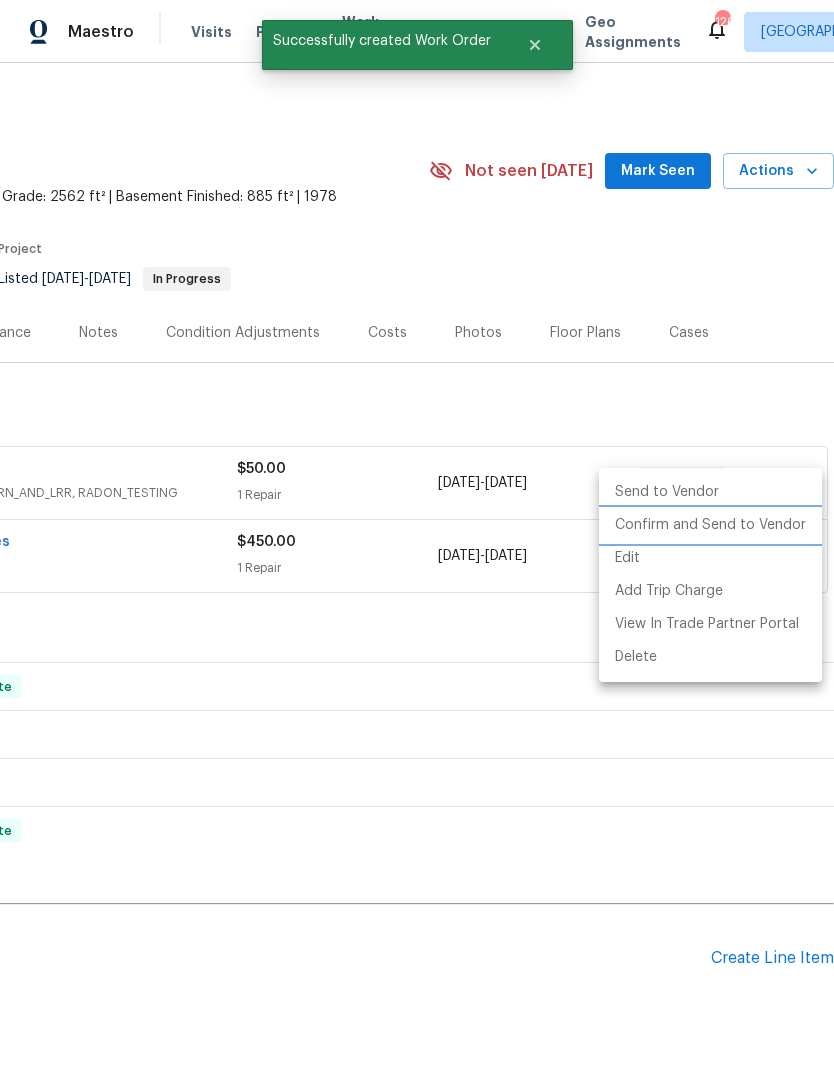click on "Confirm and Send to Vendor" at bounding box center (710, 525) 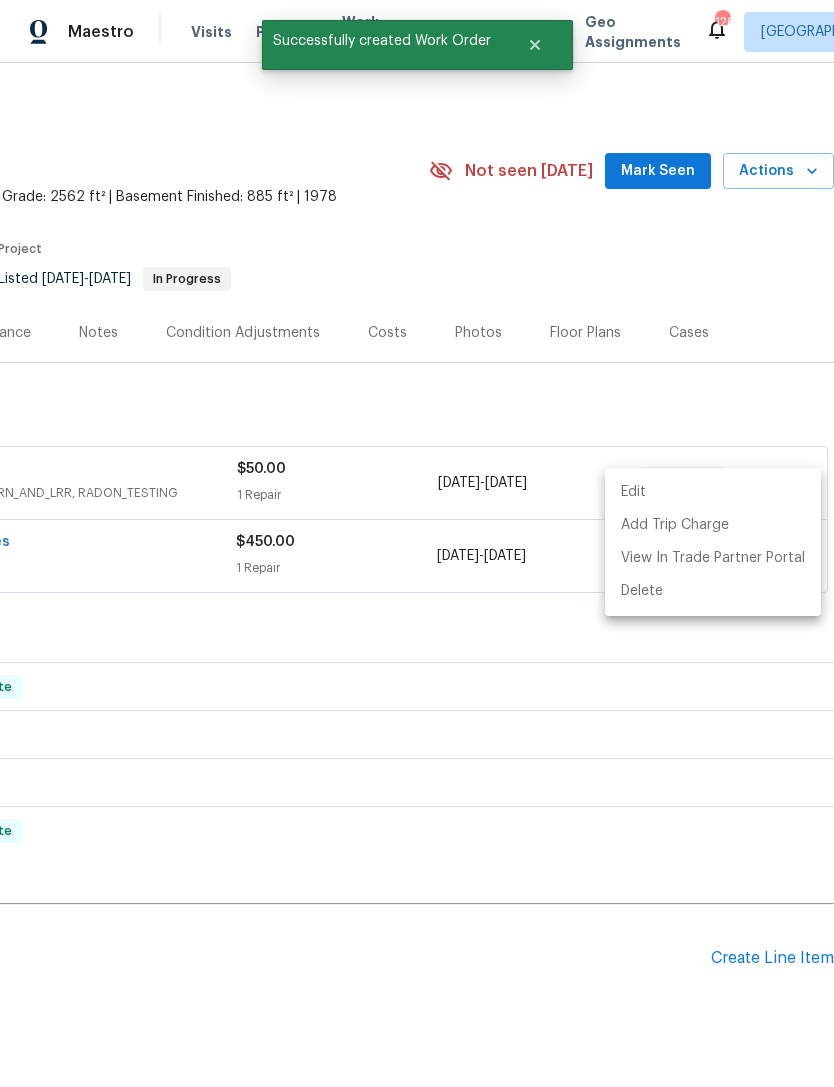 click at bounding box center (417, 543) 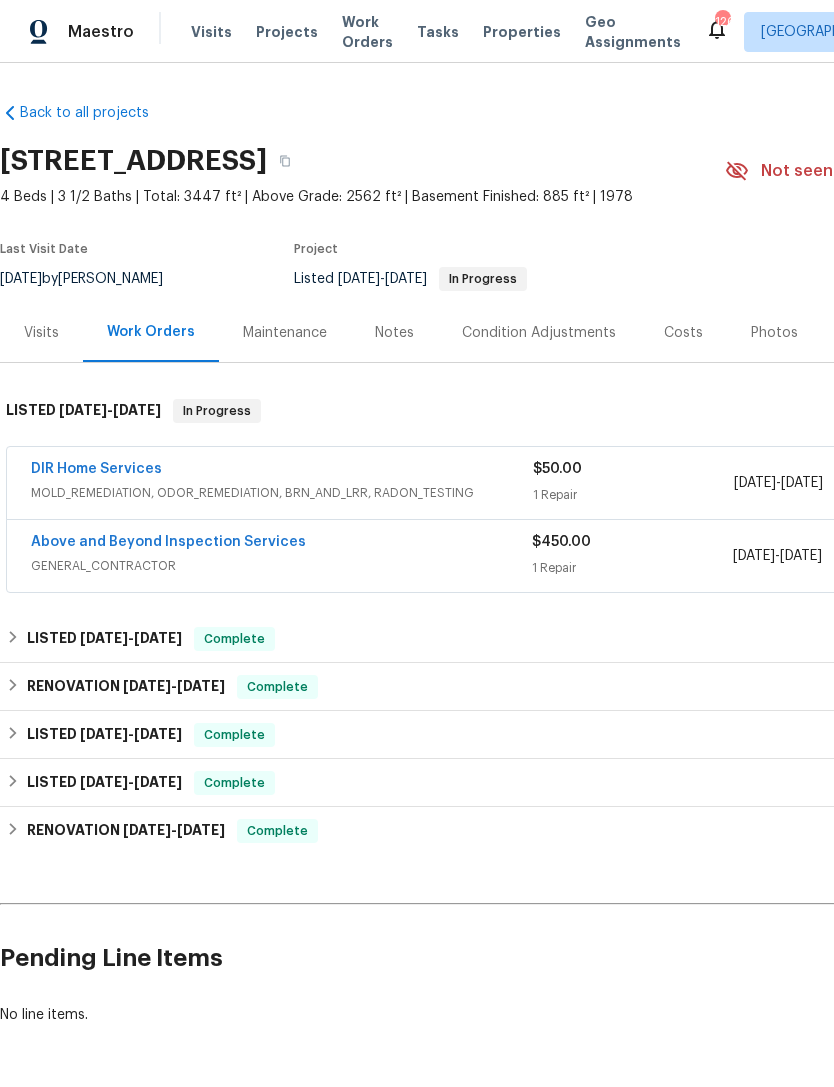 scroll, scrollTop: 0, scrollLeft: 0, axis: both 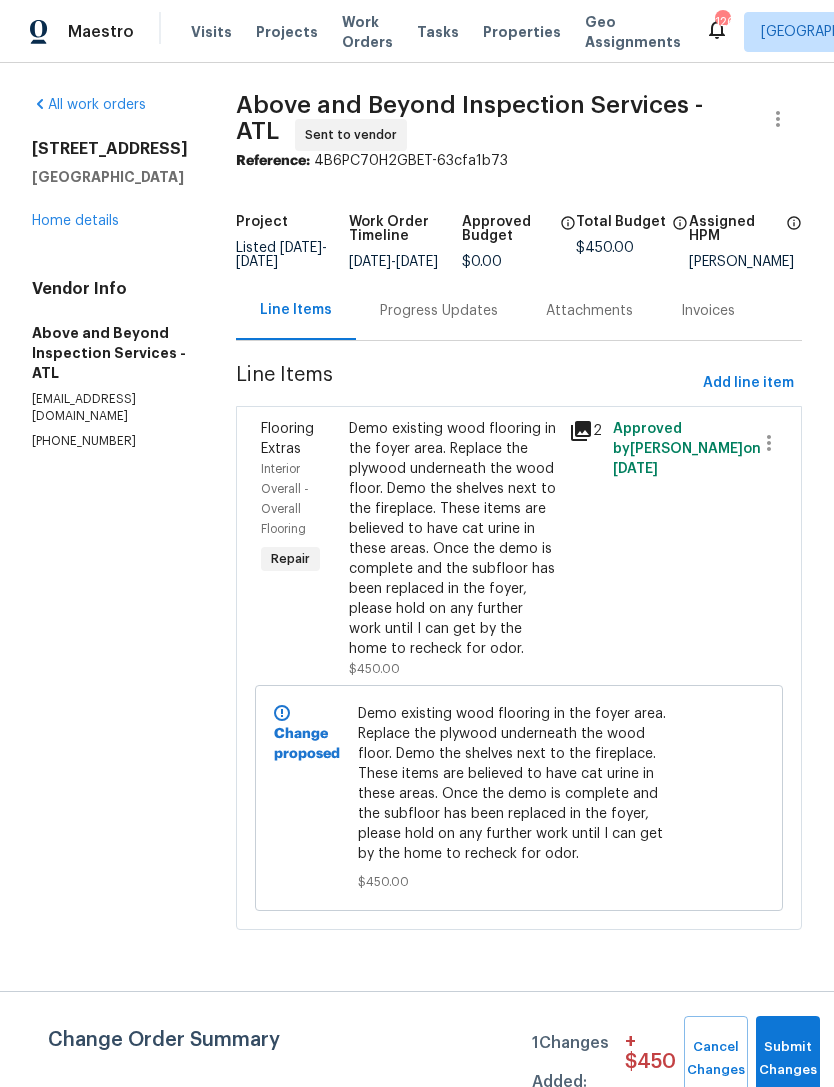 click on "Progress Updates" at bounding box center (439, 311) 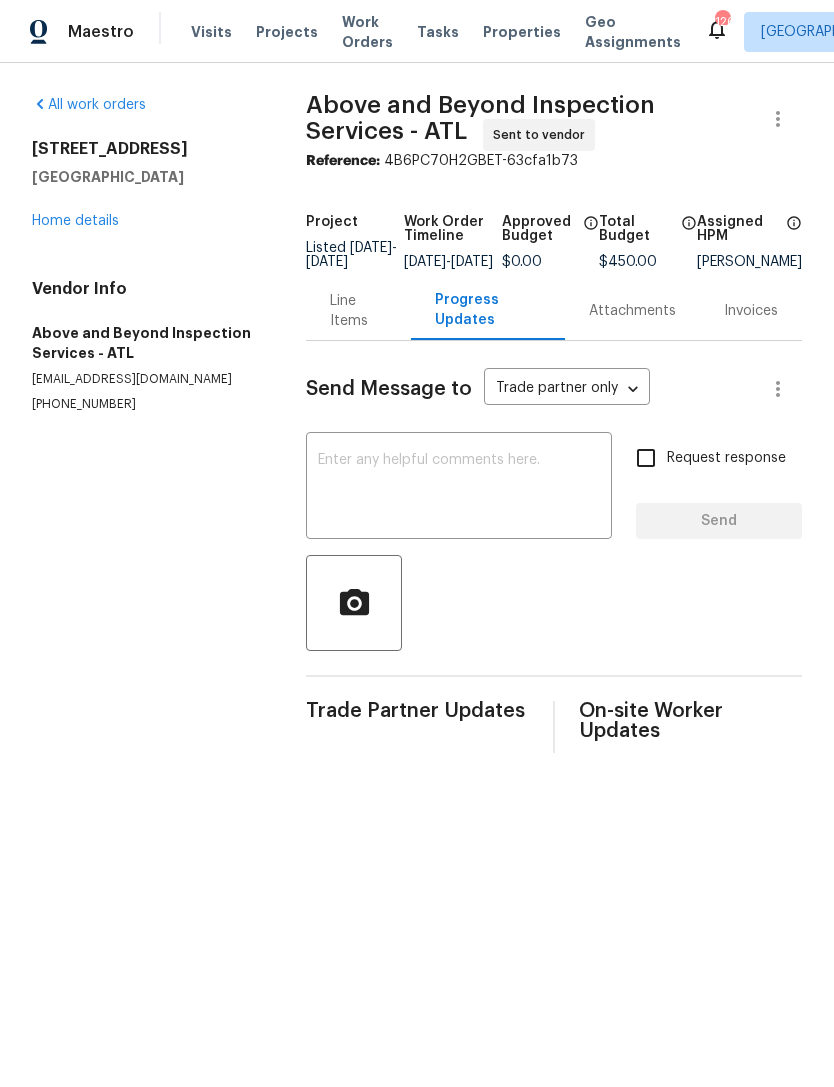 click at bounding box center [459, 488] 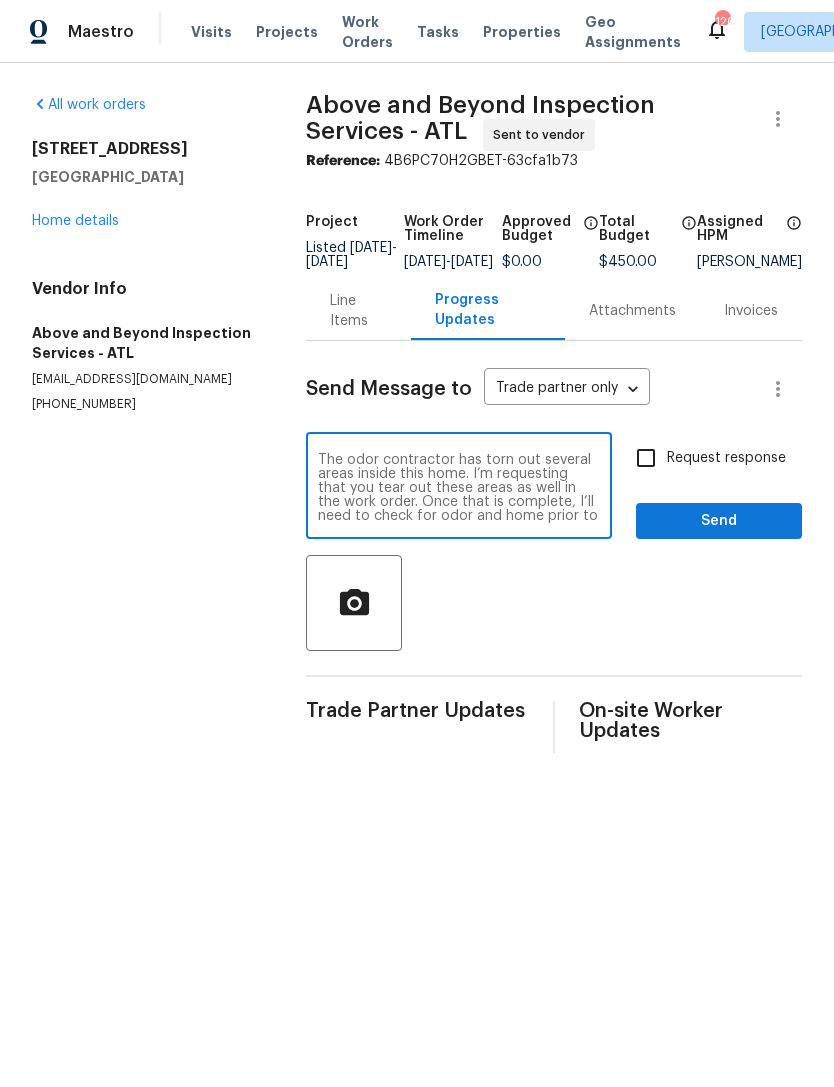 scroll, scrollTop: 0, scrollLeft: 0, axis: both 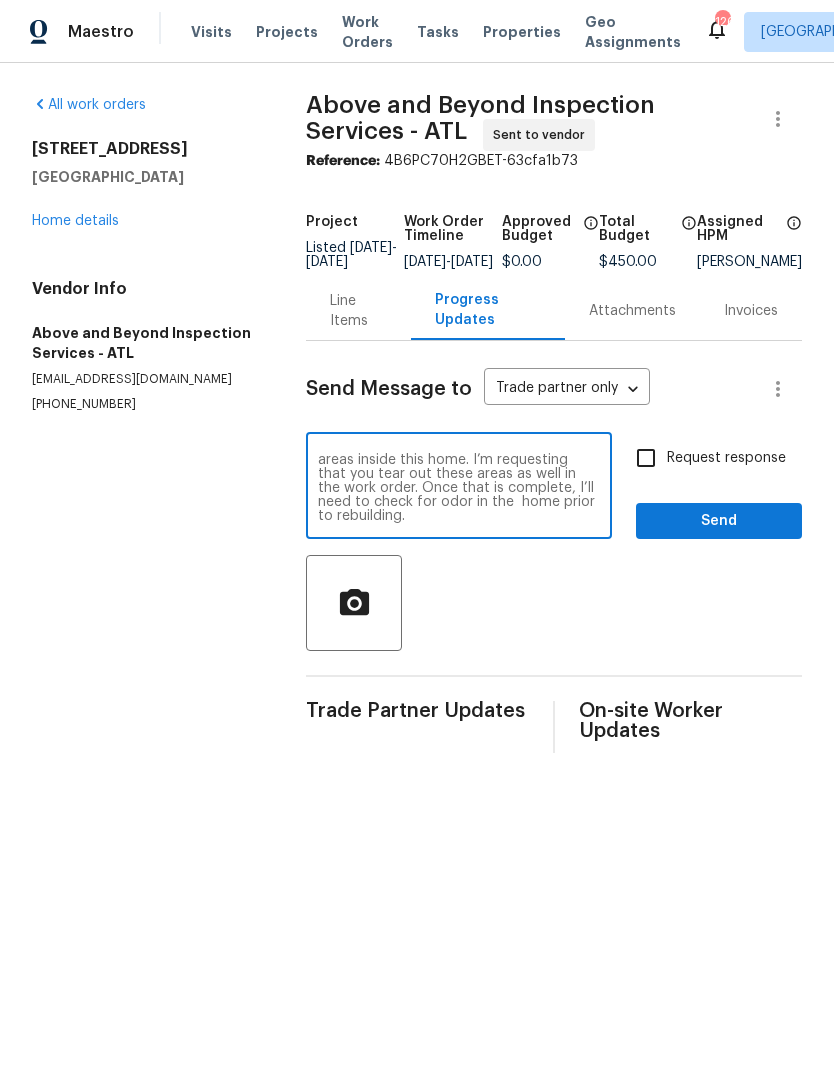 type on "The odor contractor has torn out several areas inside this home. I’m requesting that you tear out these areas as well in the work order. Once that is complete, I’ll need to check for odor in the  home prior to rebuilding." 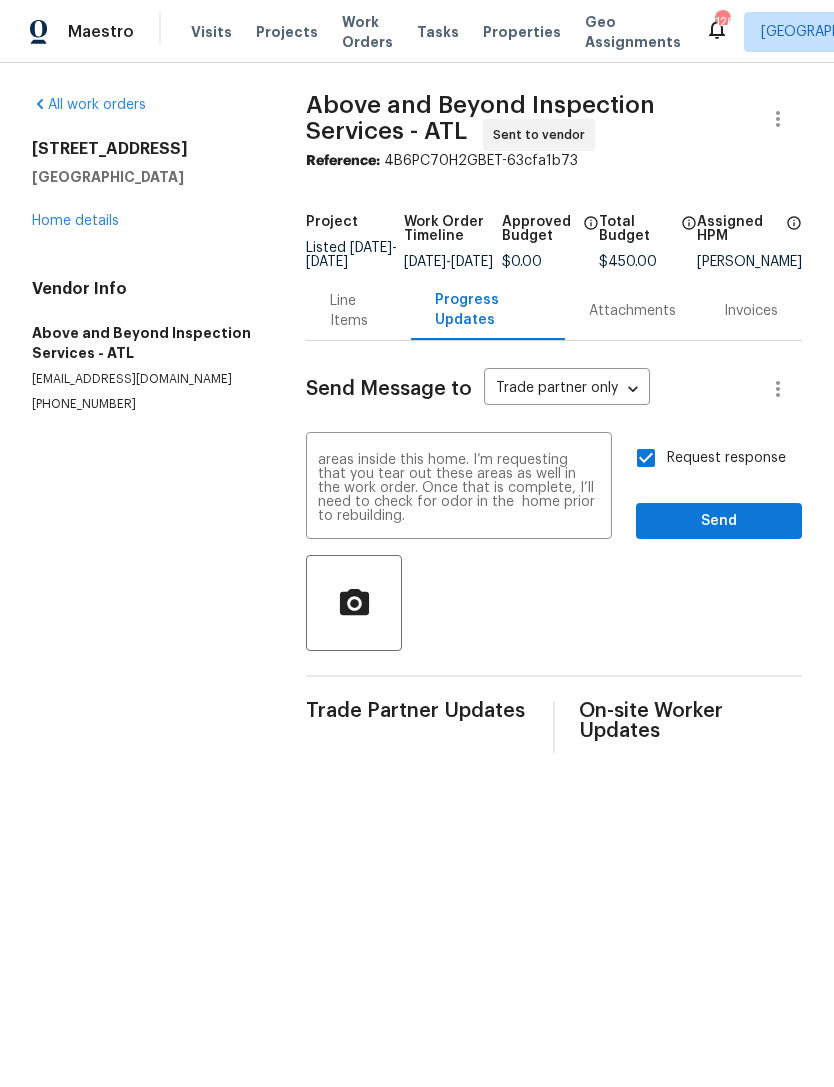 click on "Send" at bounding box center (719, 521) 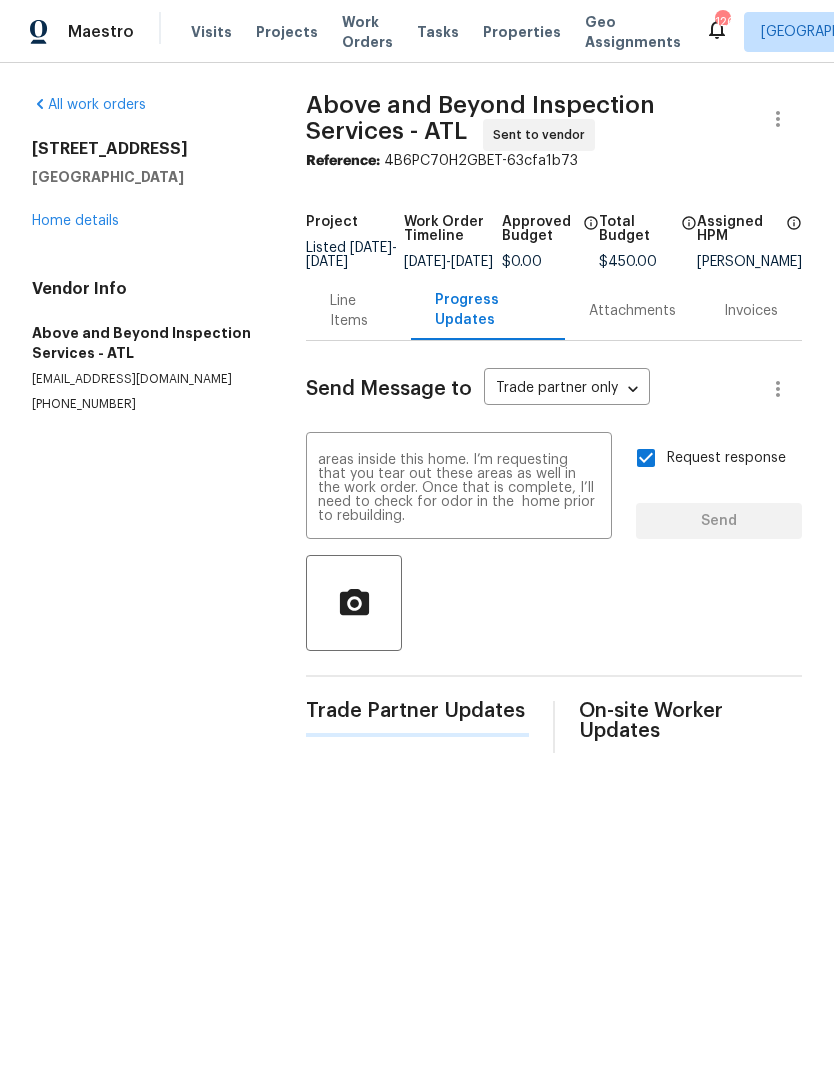 type 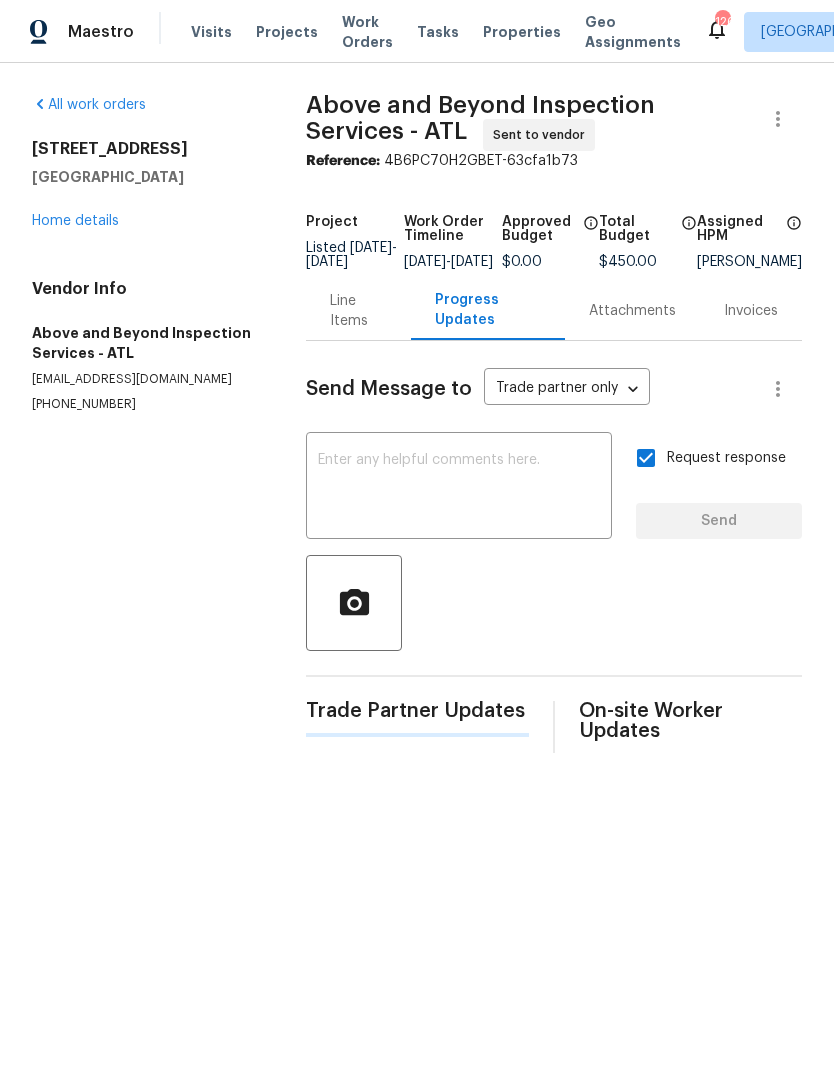 scroll, scrollTop: 0, scrollLeft: 0, axis: both 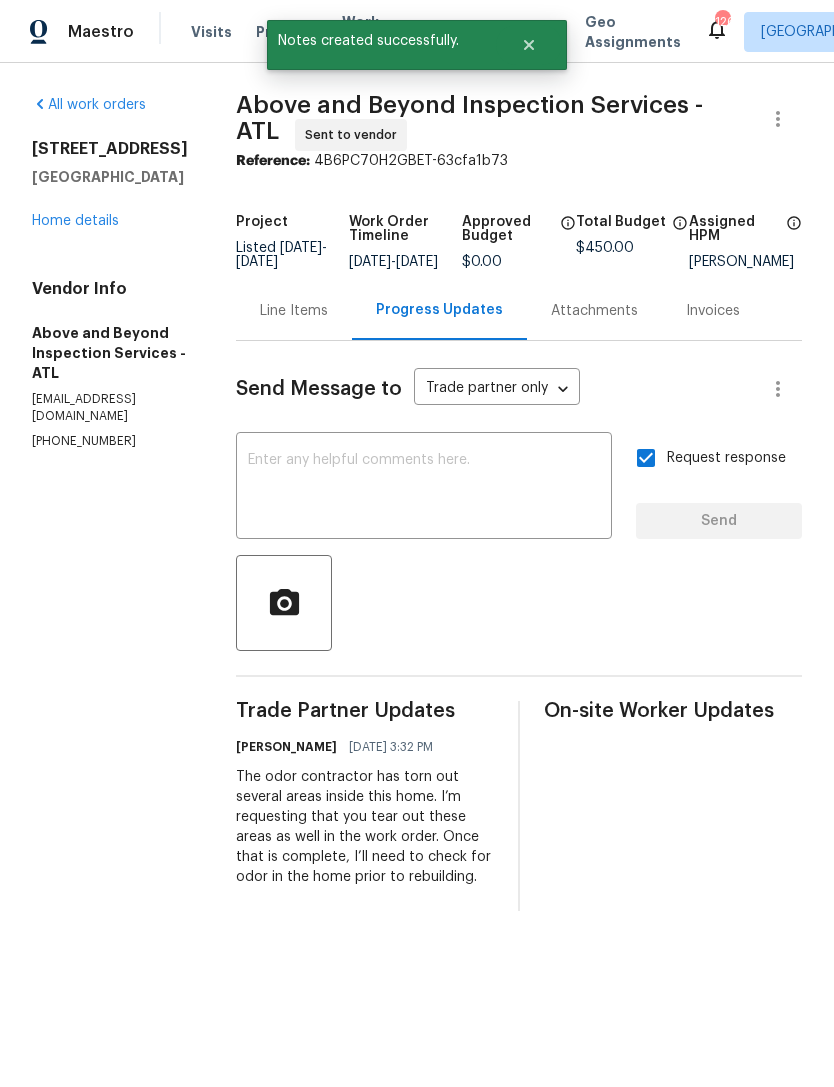 click on "Home details" at bounding box center [75, 221] 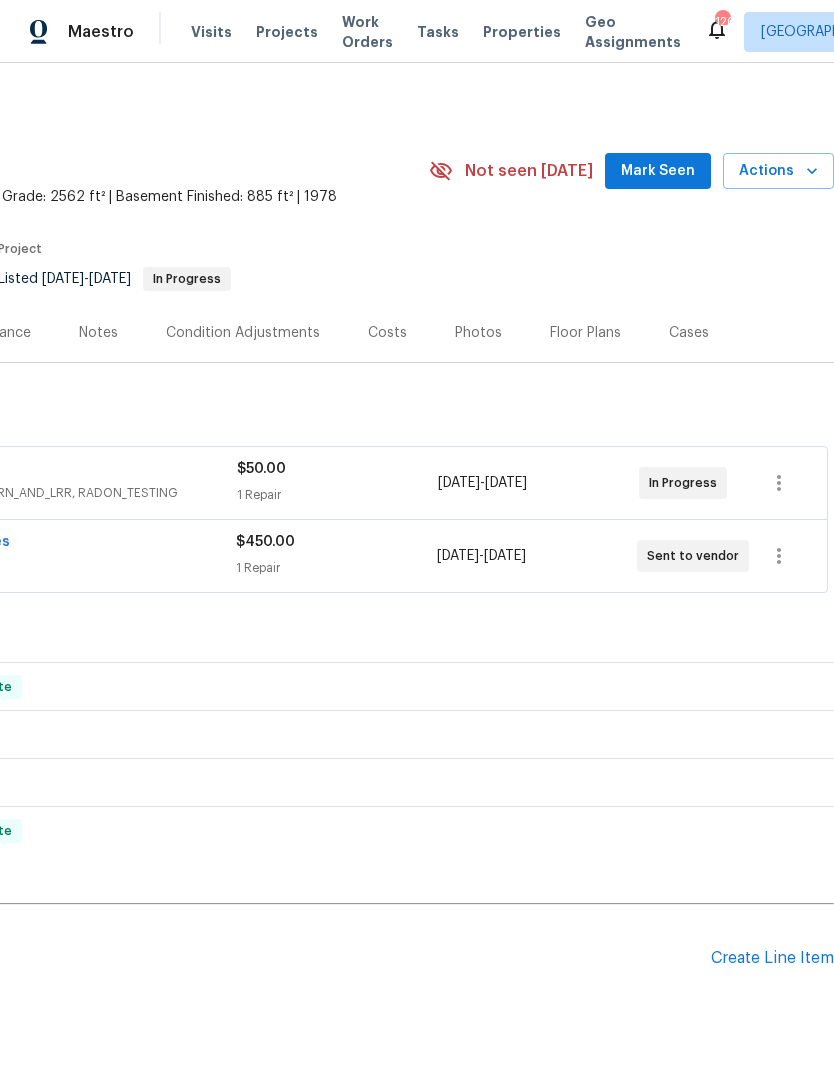 scroll, scrollTop: 0, scrollLeft: 296, axis: horizontal 